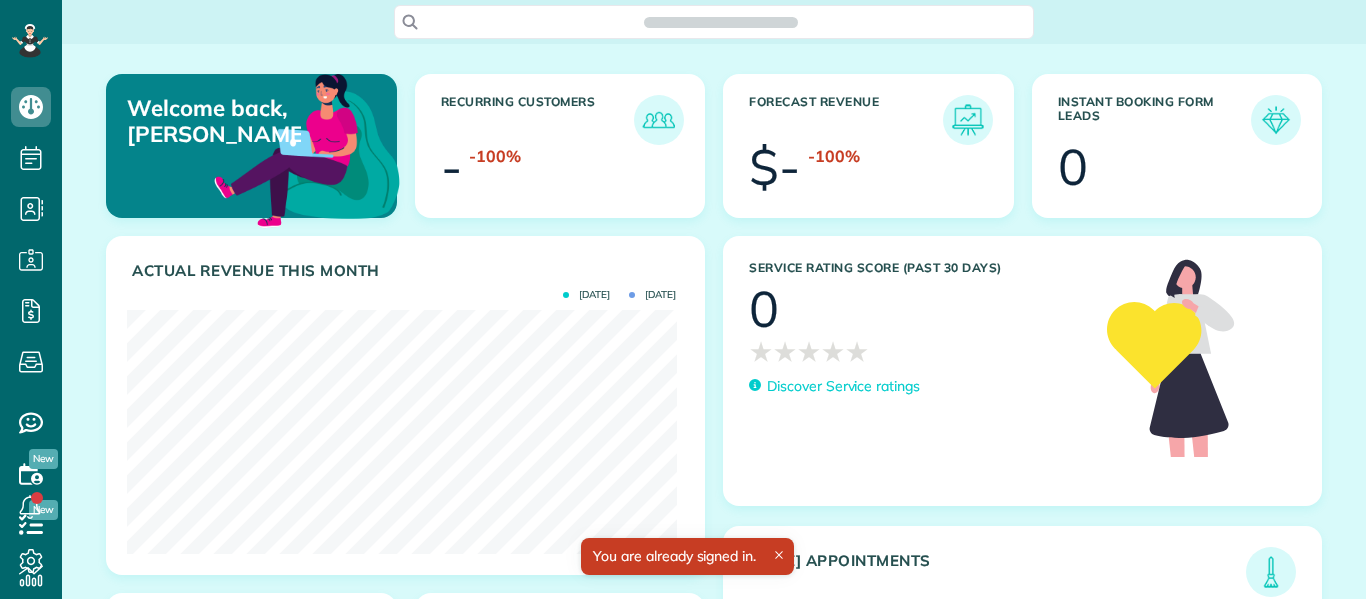 scroll, scrollTop: 0, scrollLeft: 0, axis: both 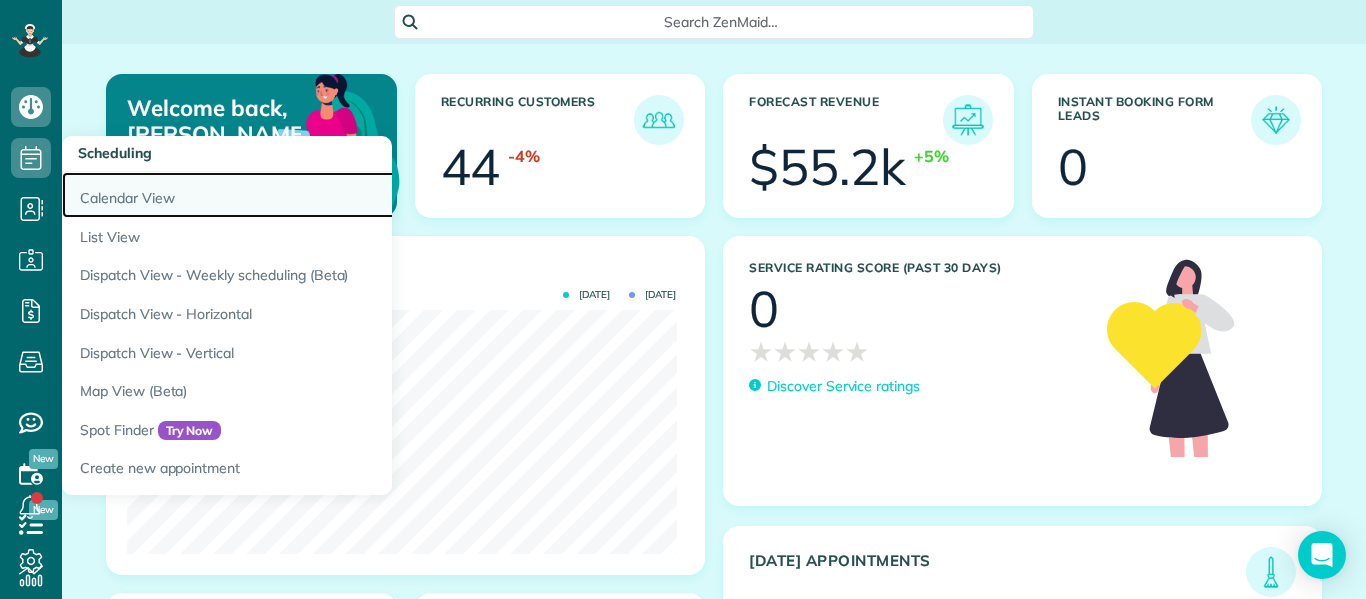 click on "Calendar View" at bounding box center (312, 195) 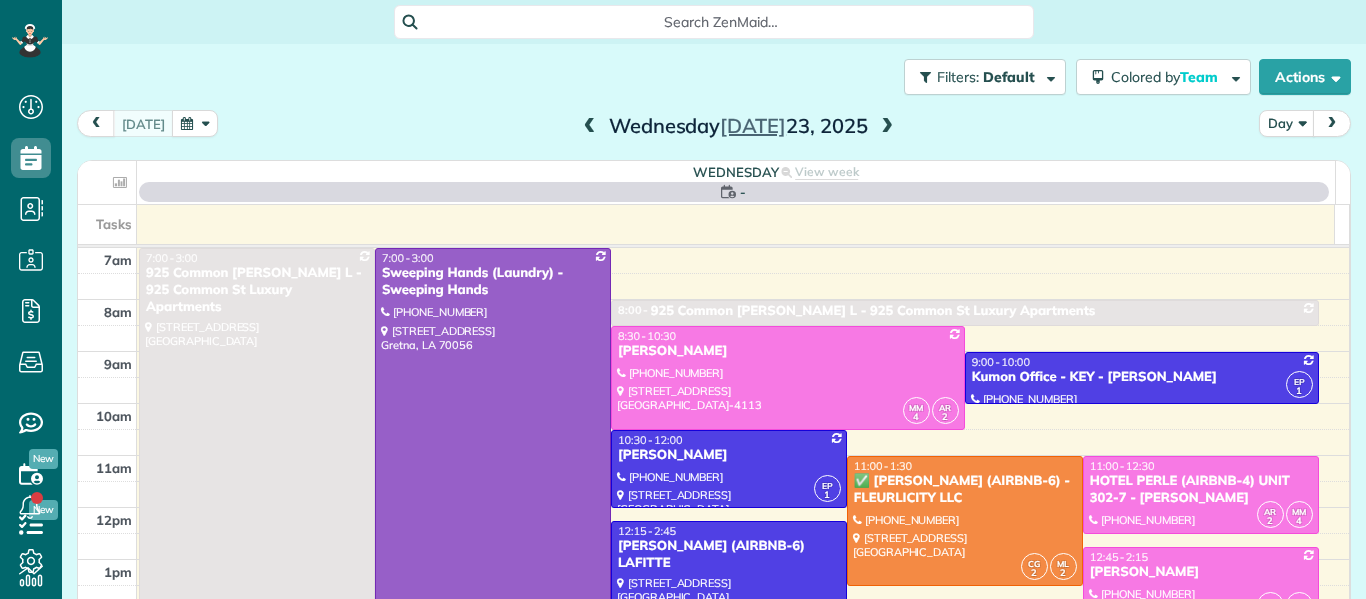 scroll, scrollTop: 0, scrollLeft: 0, axis: both 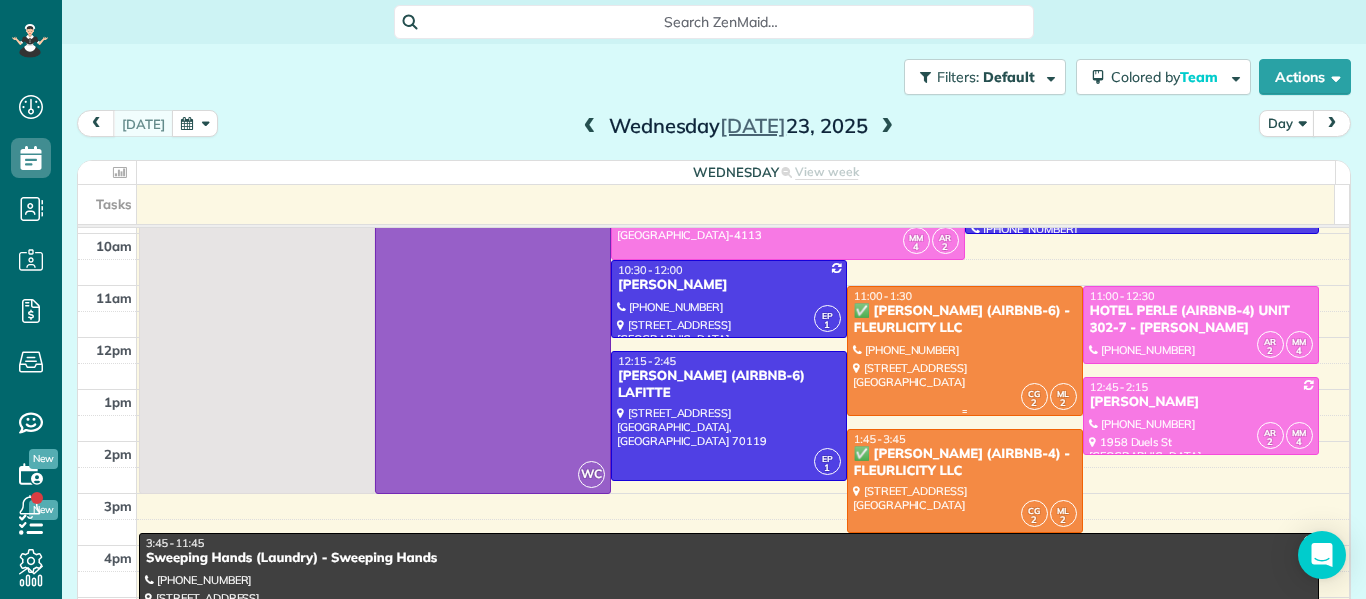 click at bounding box center [965, 351] 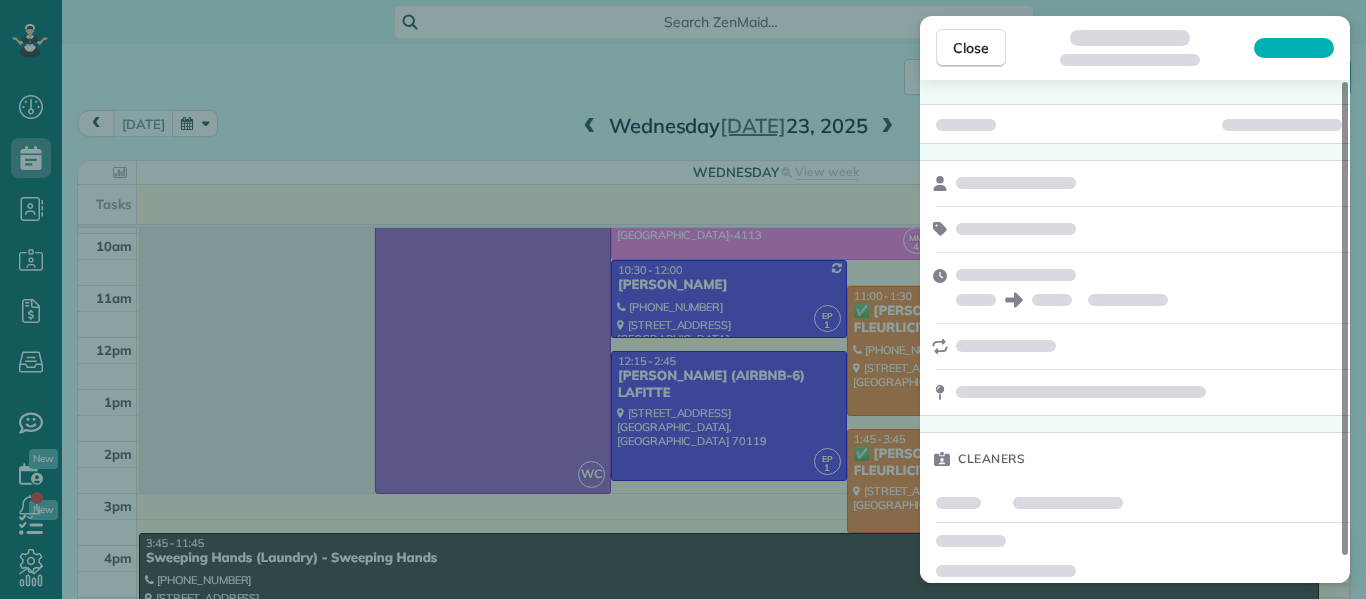 scroll, scrollTop: 28, scrollLeft: 0, axis: vertical 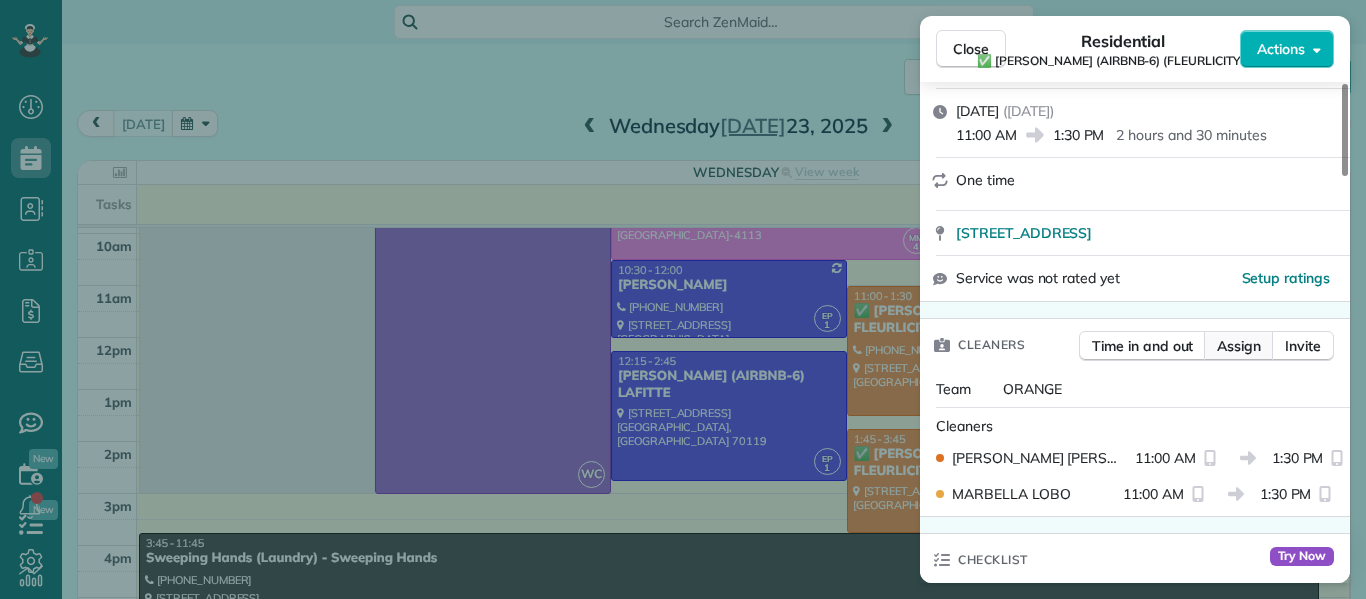 click on "Assign" at bounding box center [1239, 346] 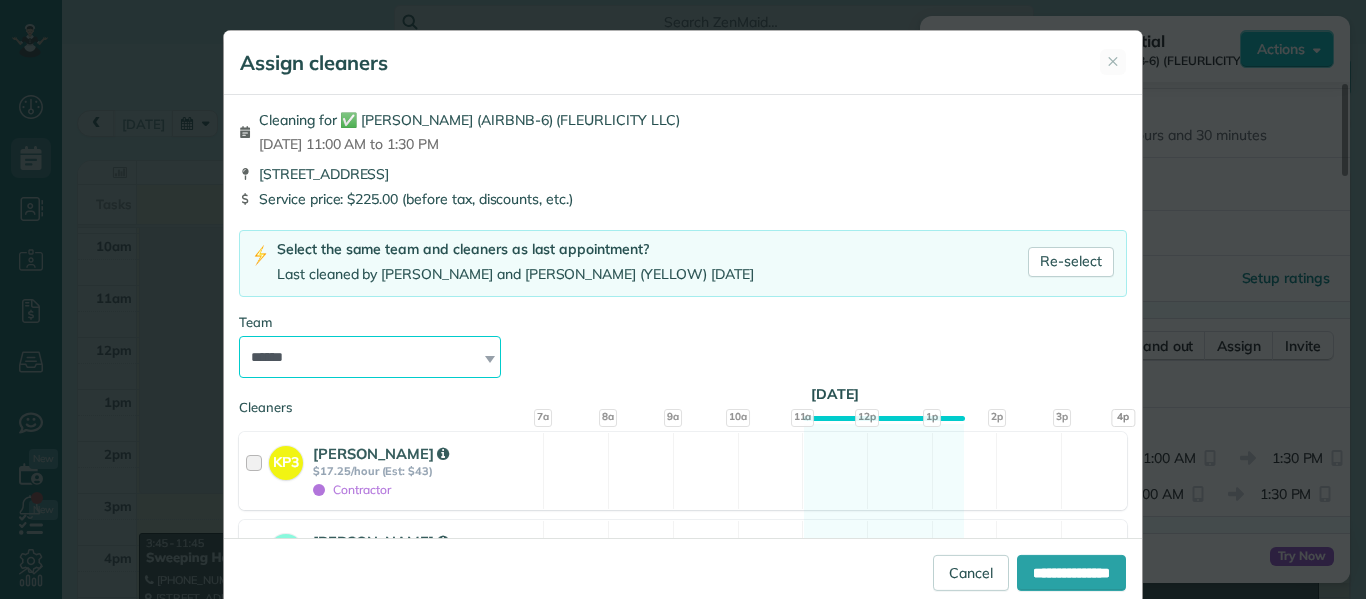 click on "**********" at bounding box center (370, 357) 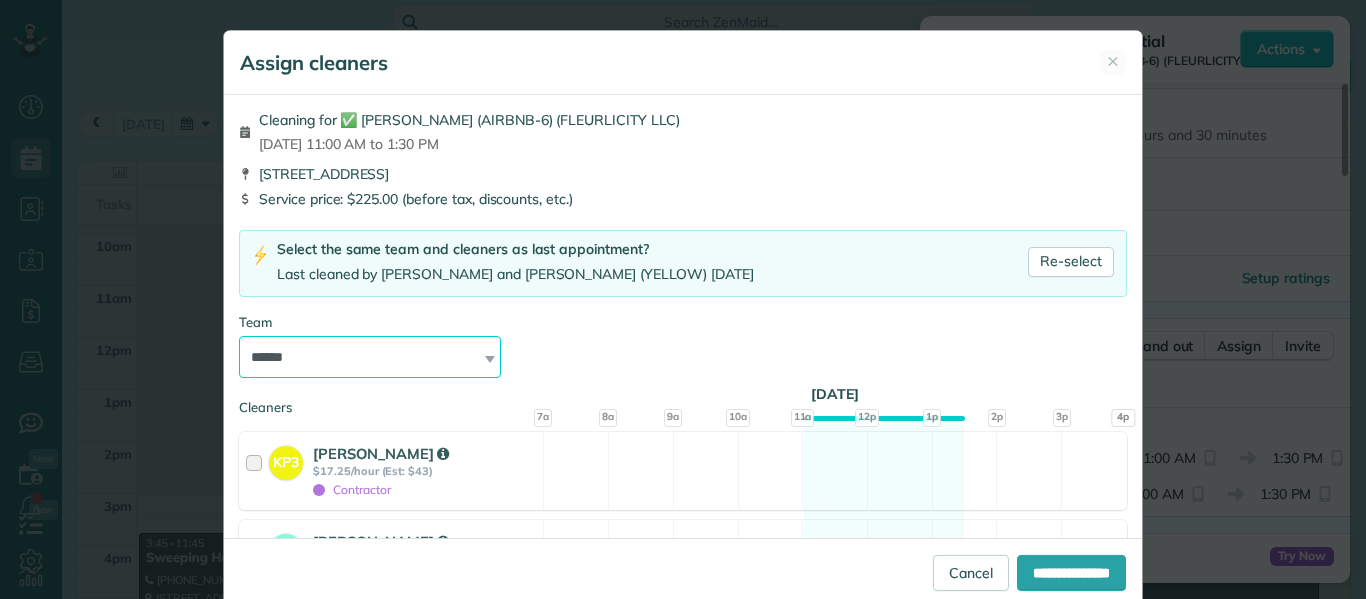 select on "****" 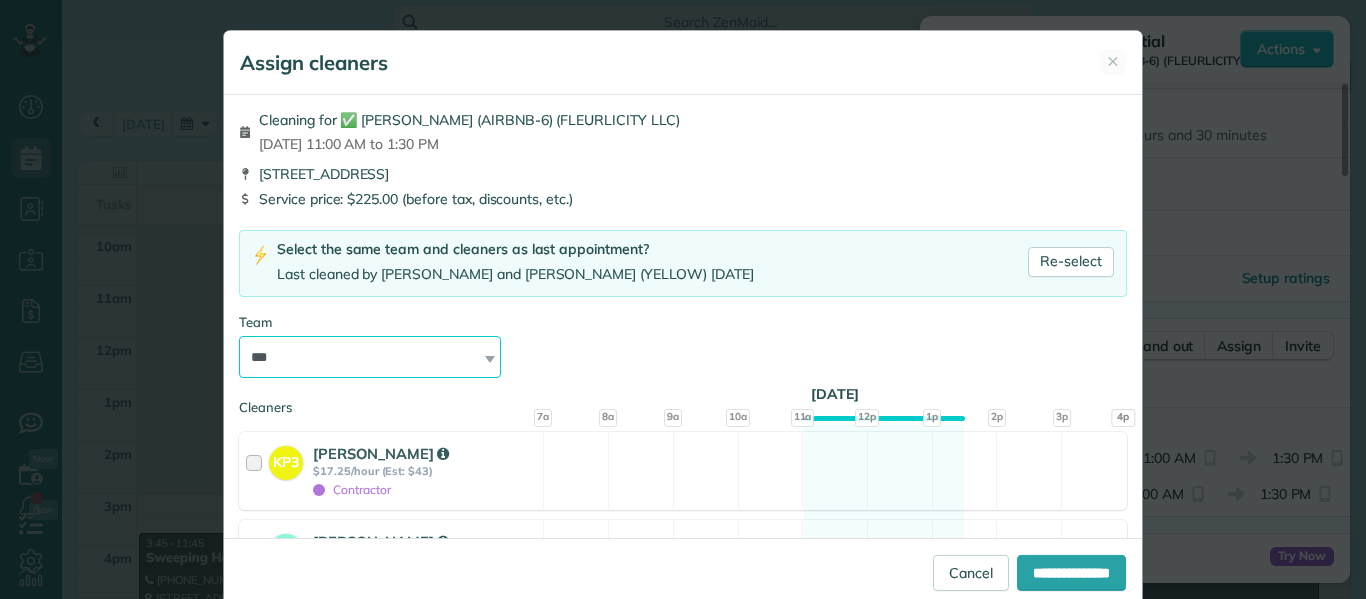 click on "**********" at bounding box center (370, 357) 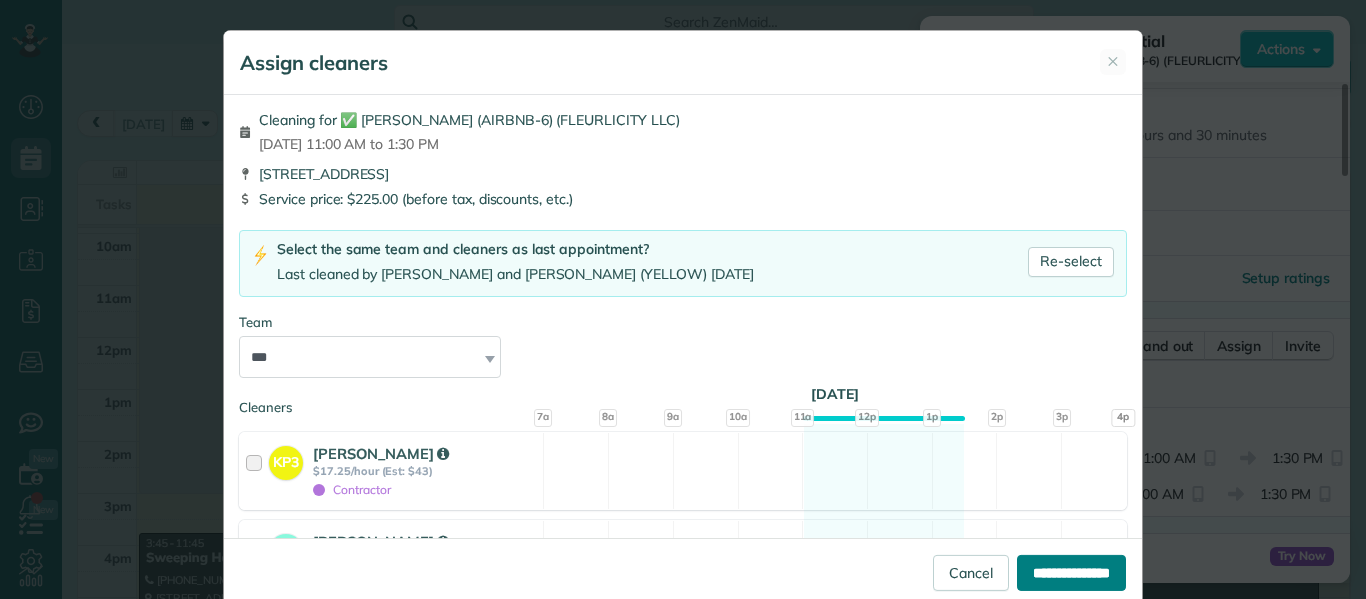 click on "**********" at bounding box center (1071, 573) 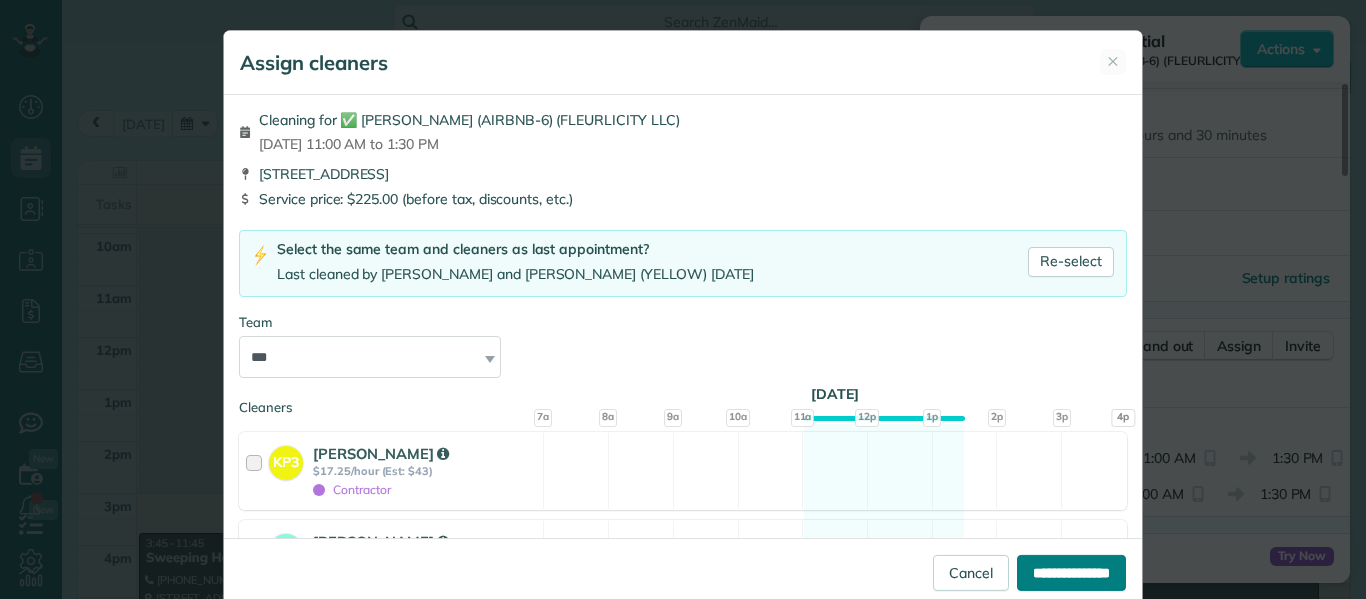 type on "**********" 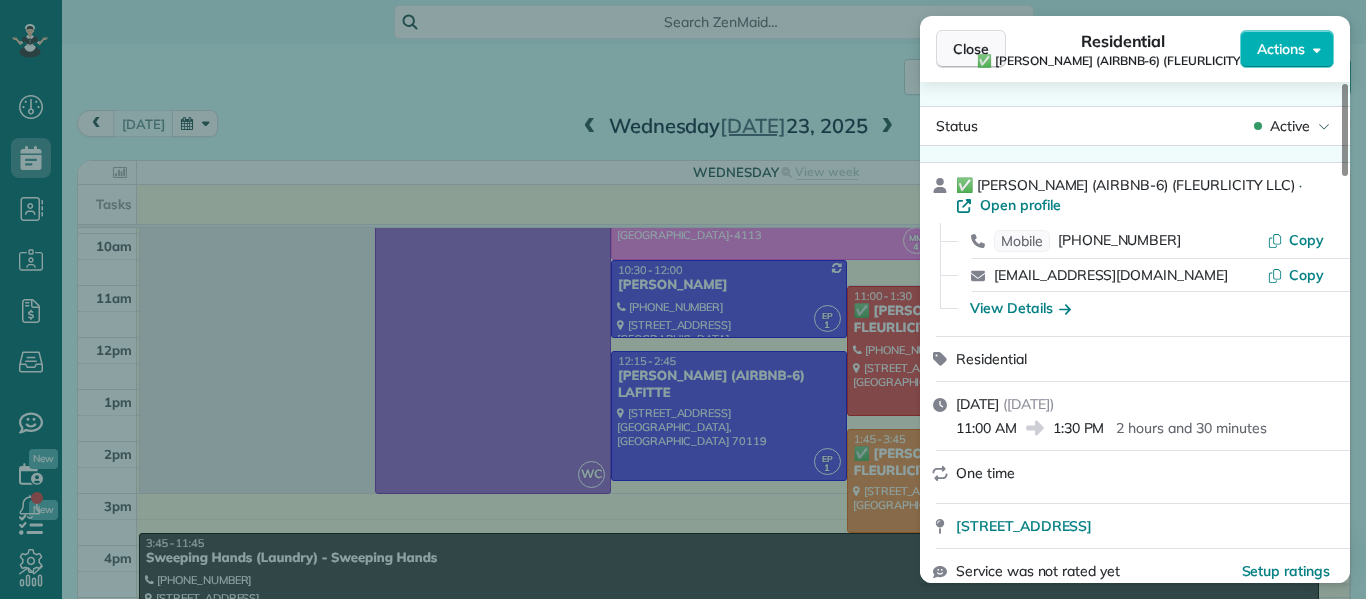 click on "Close" at bounding box center (971, 49) 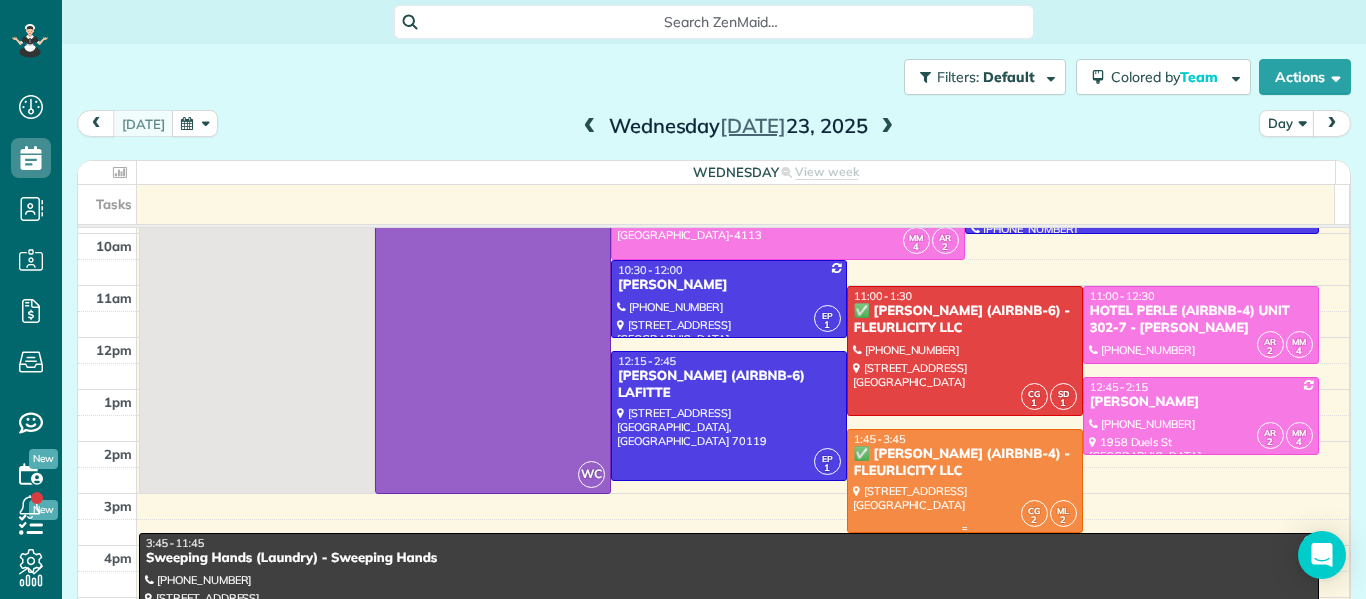 click at bounding box center (965, 481) 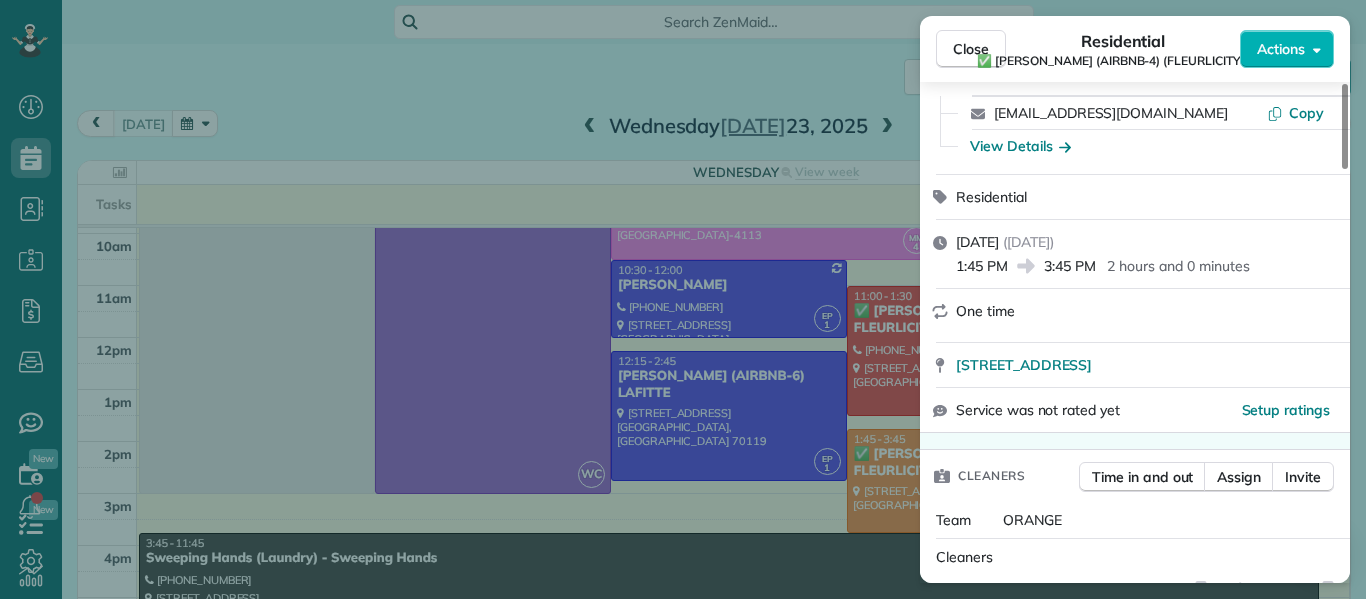 scroll, scrollTop: 168, scrollLeft: 0, axis: vertical 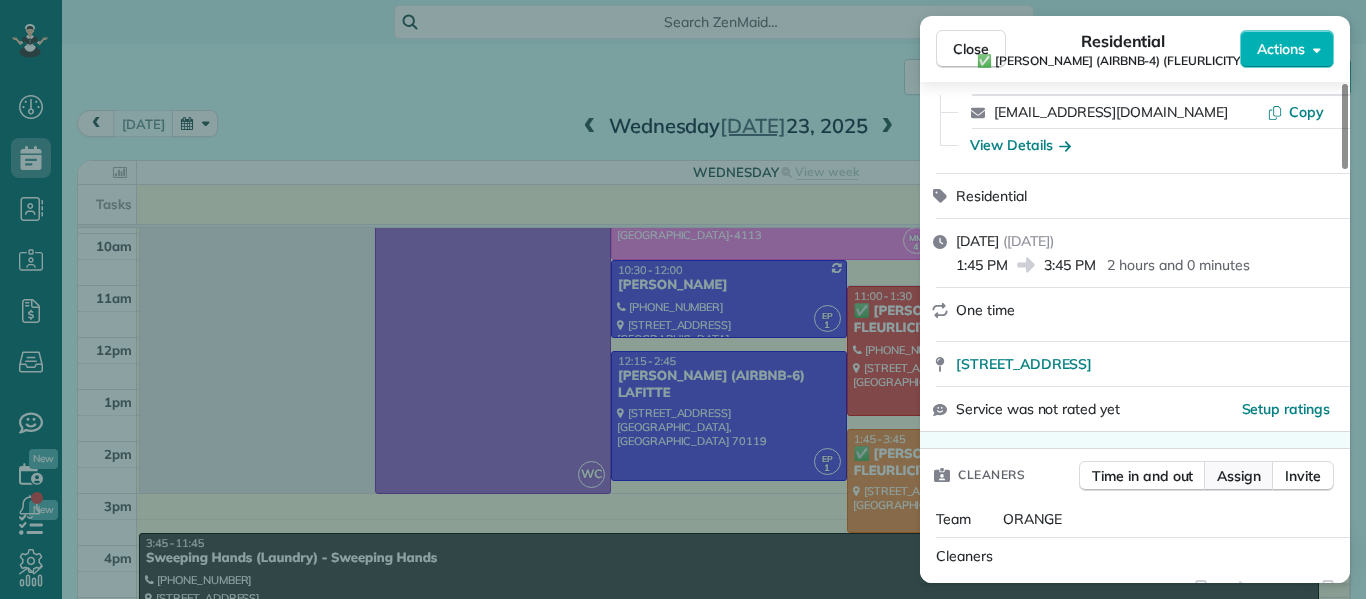 click on "Assign" at bounding box center [1239, 476] 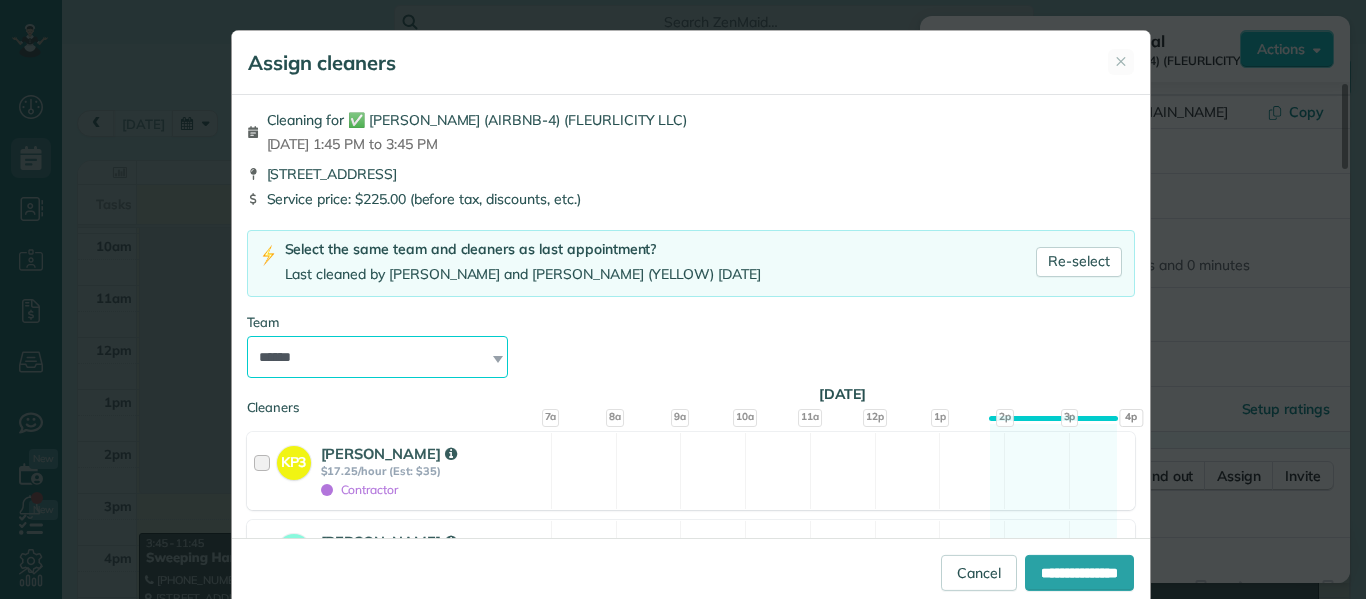 click on "**********" at bounding box center (378, 357) 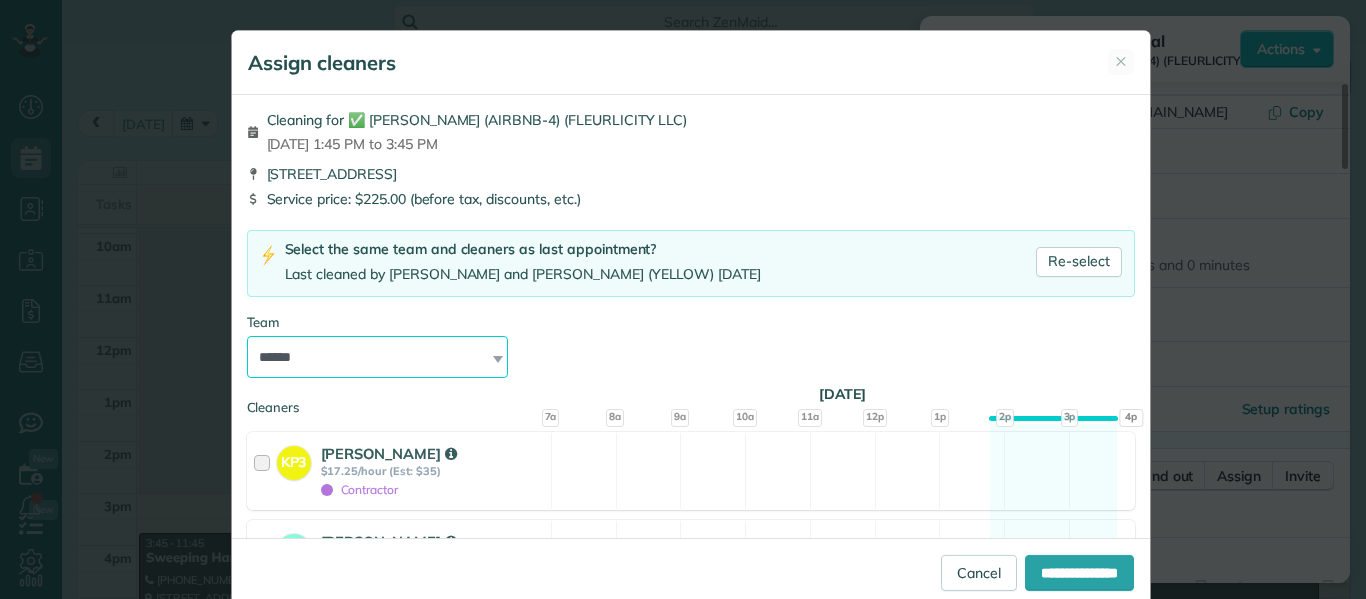 select on "****" 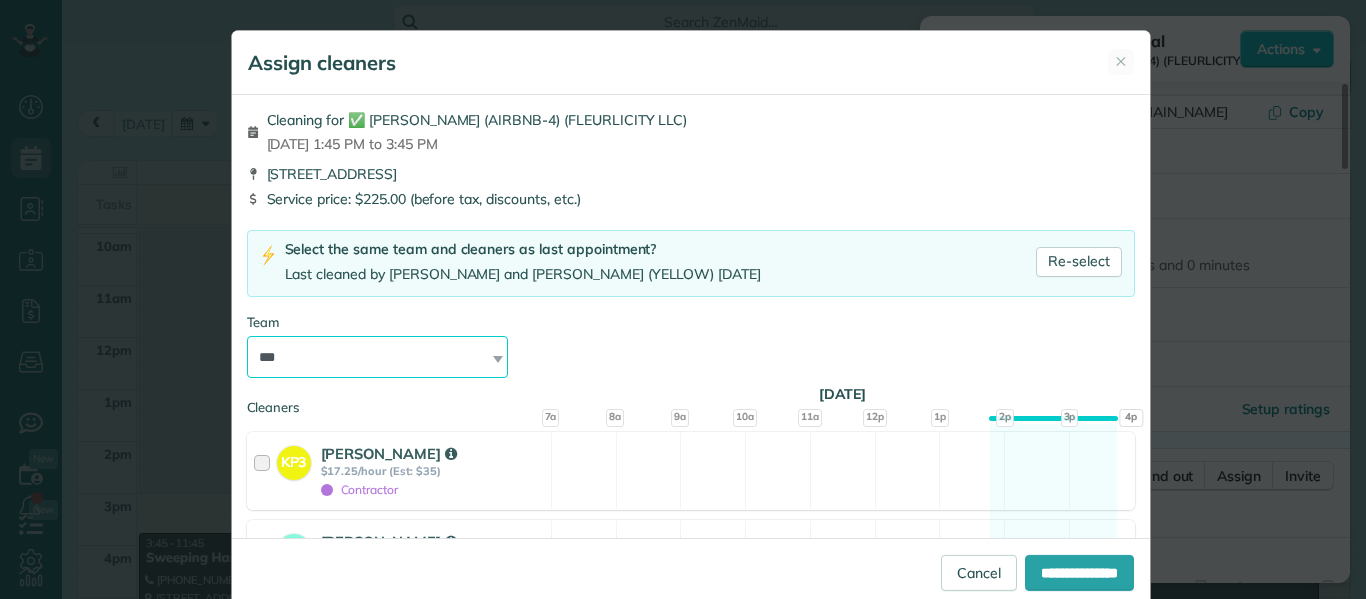 click on "**********" at bounding box center [378, 357] 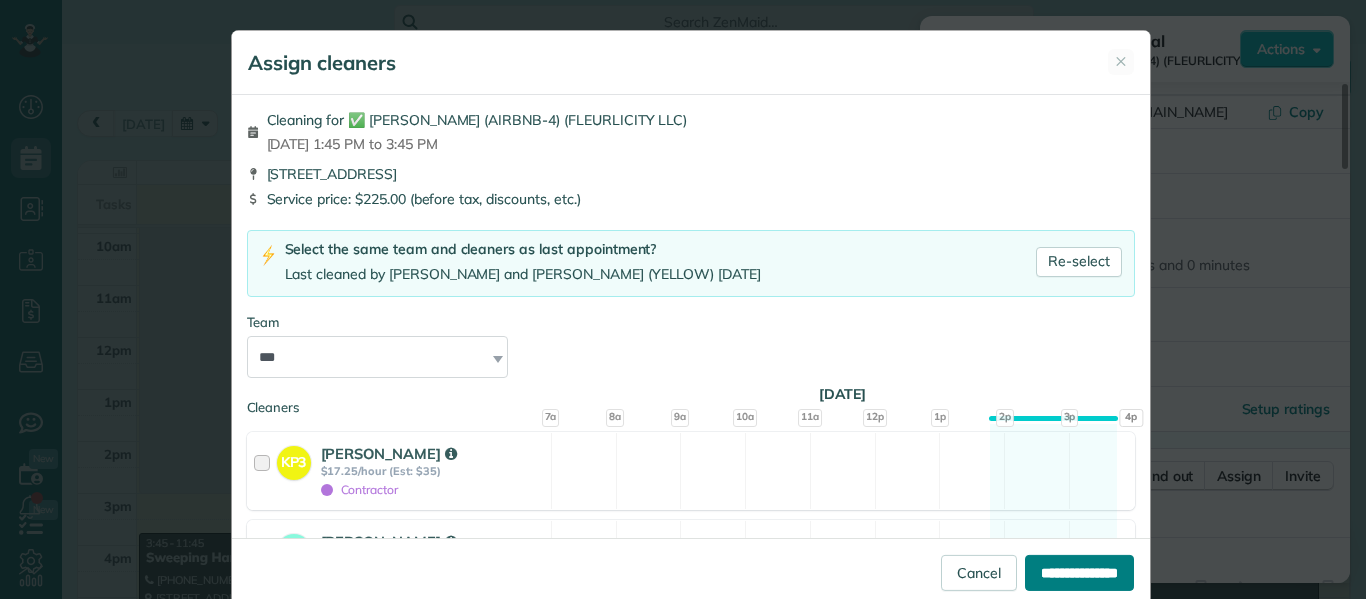 click on "**********" at bounding box center [1079, 573] 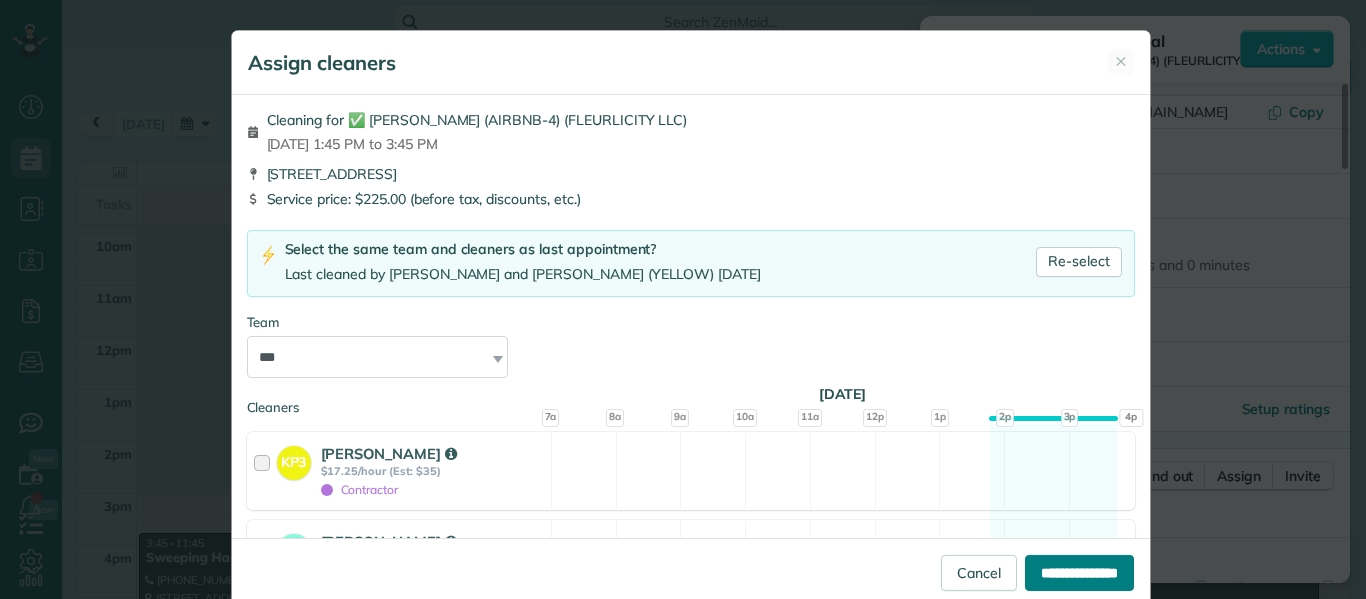 type on "**********" 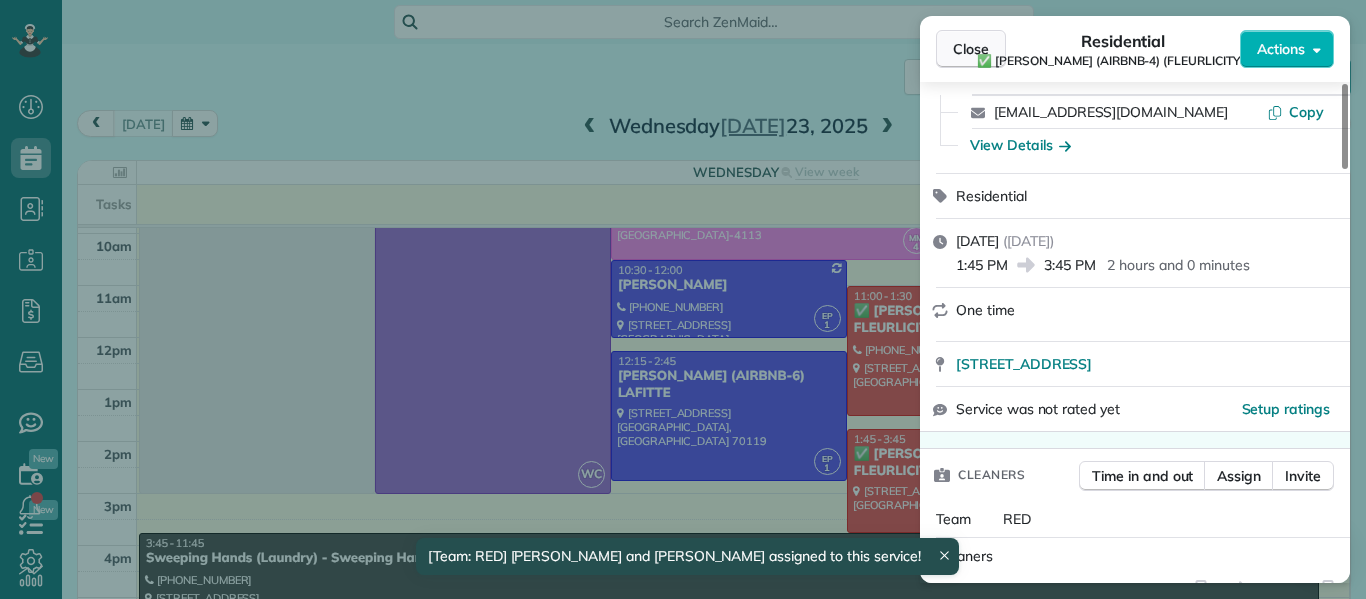 click on "Close" at bounding box center [971, 49] 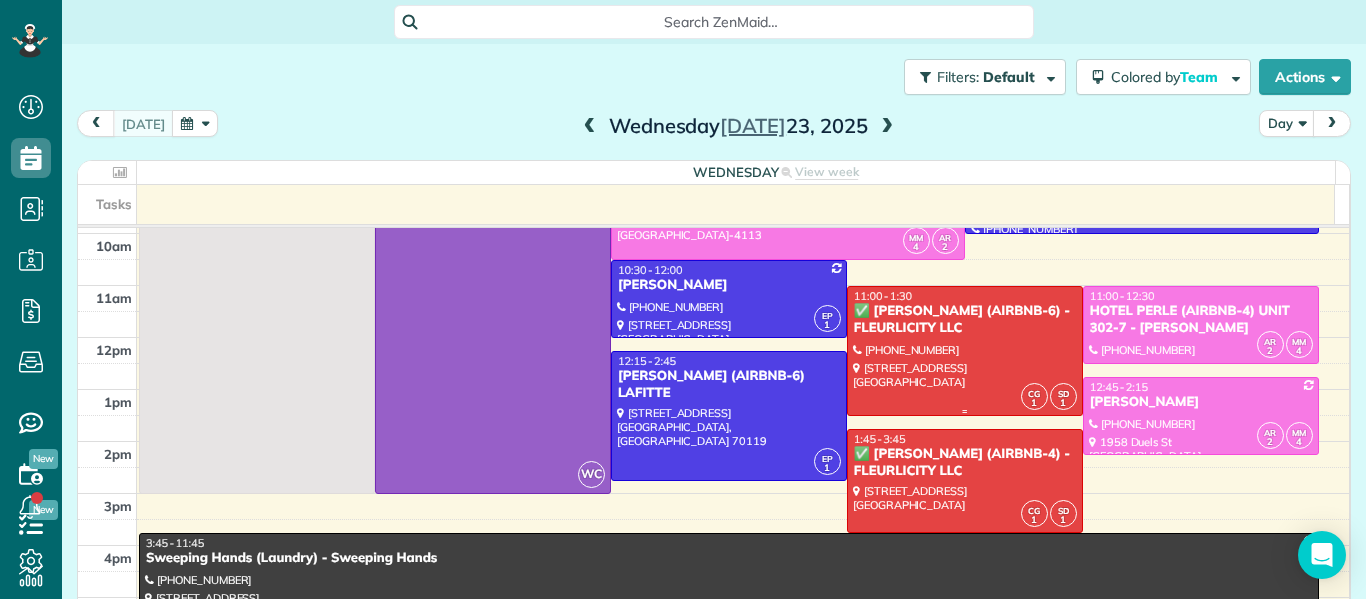scroll, scrollTop: 0, scrollLeft: 0, axis: both 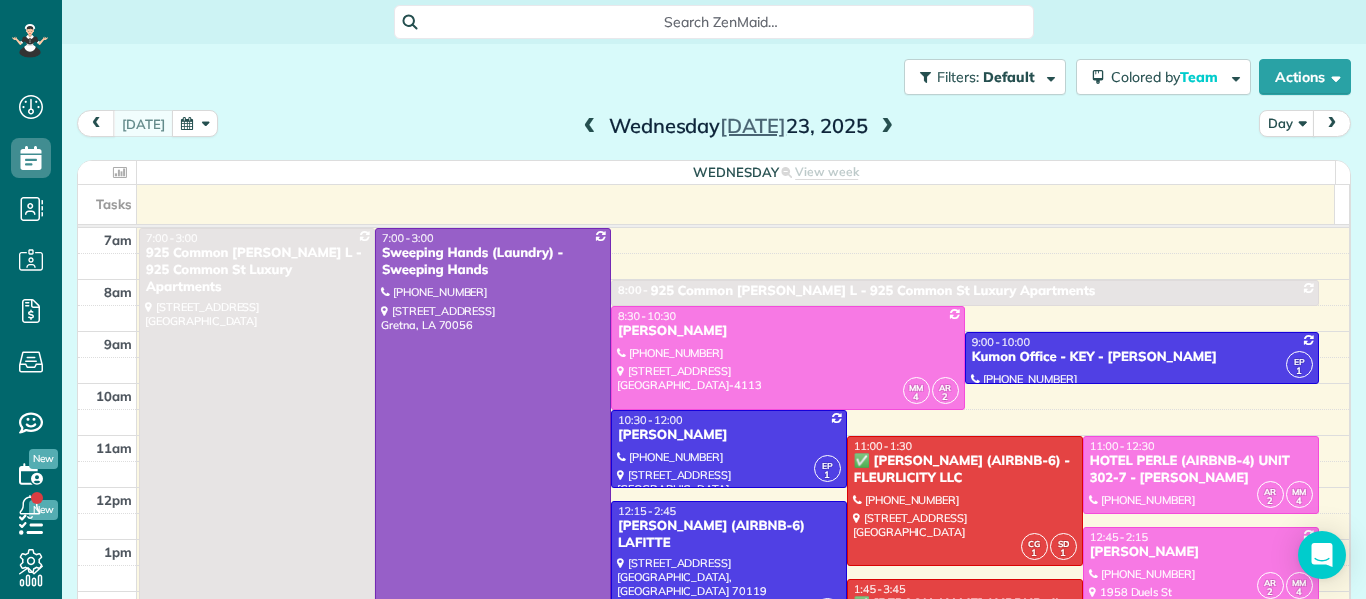 click at bounding box center (887, 127) 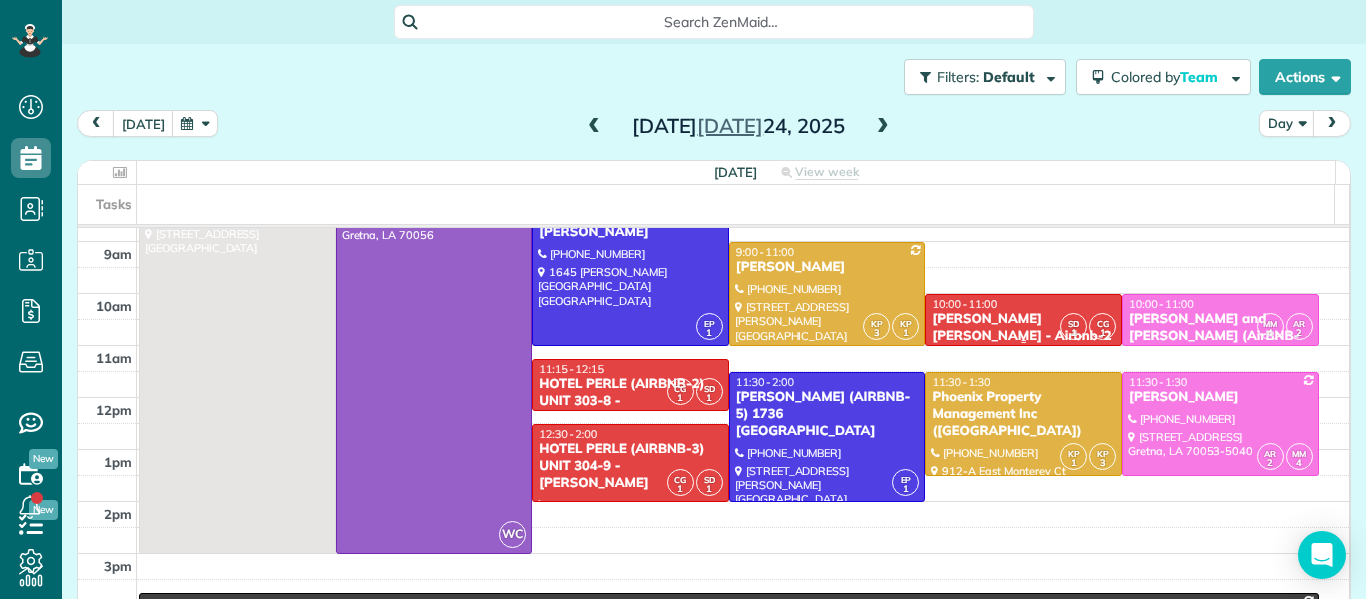 scroll, scrollTop: 92, scrollLeft: 0, axis: vertical 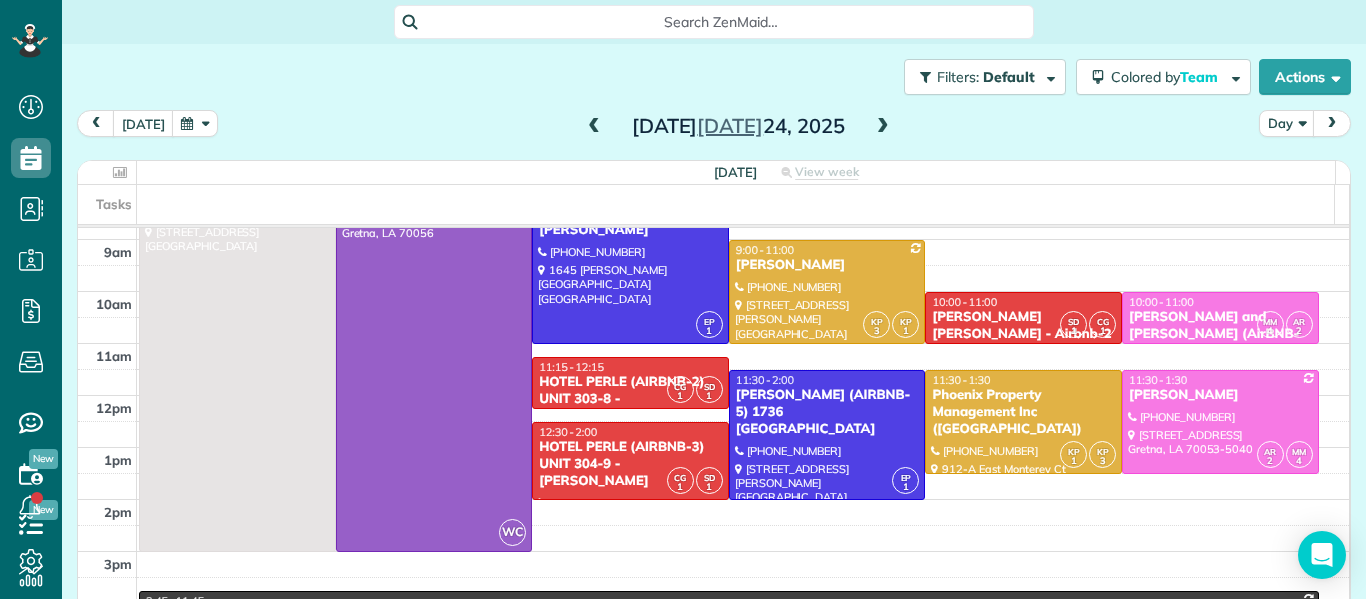 click at bounding box center (594, 127) 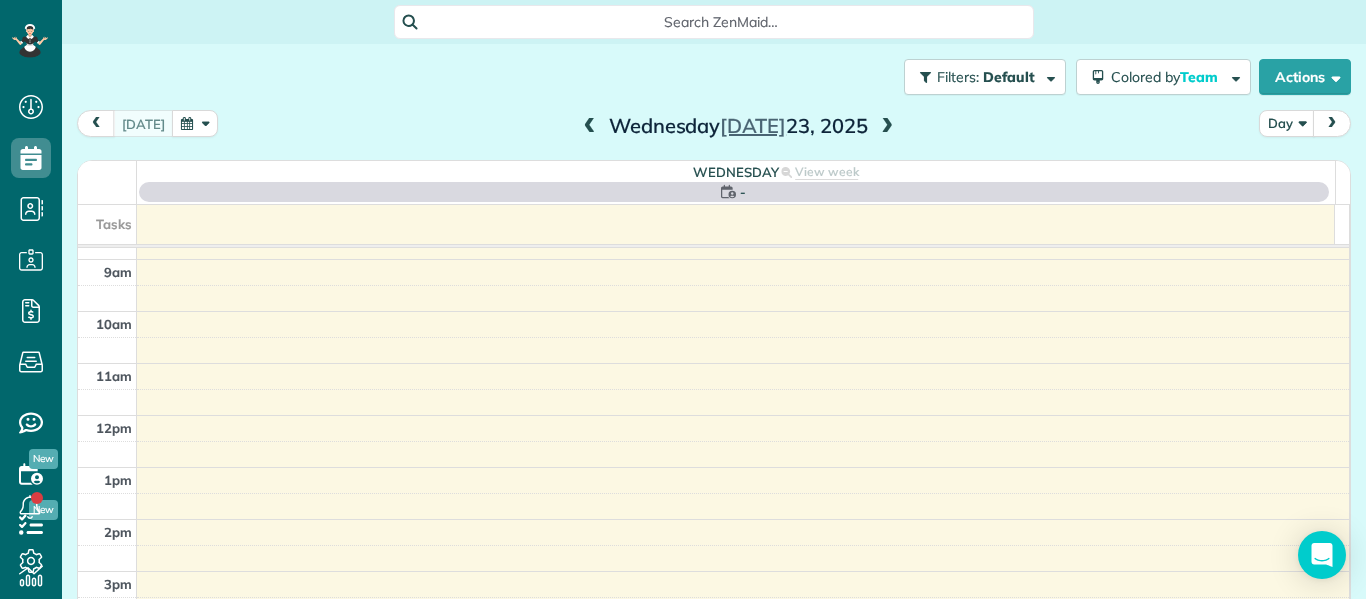 scroll, scrollTop: 0, scrollLeft: 0, axis: both 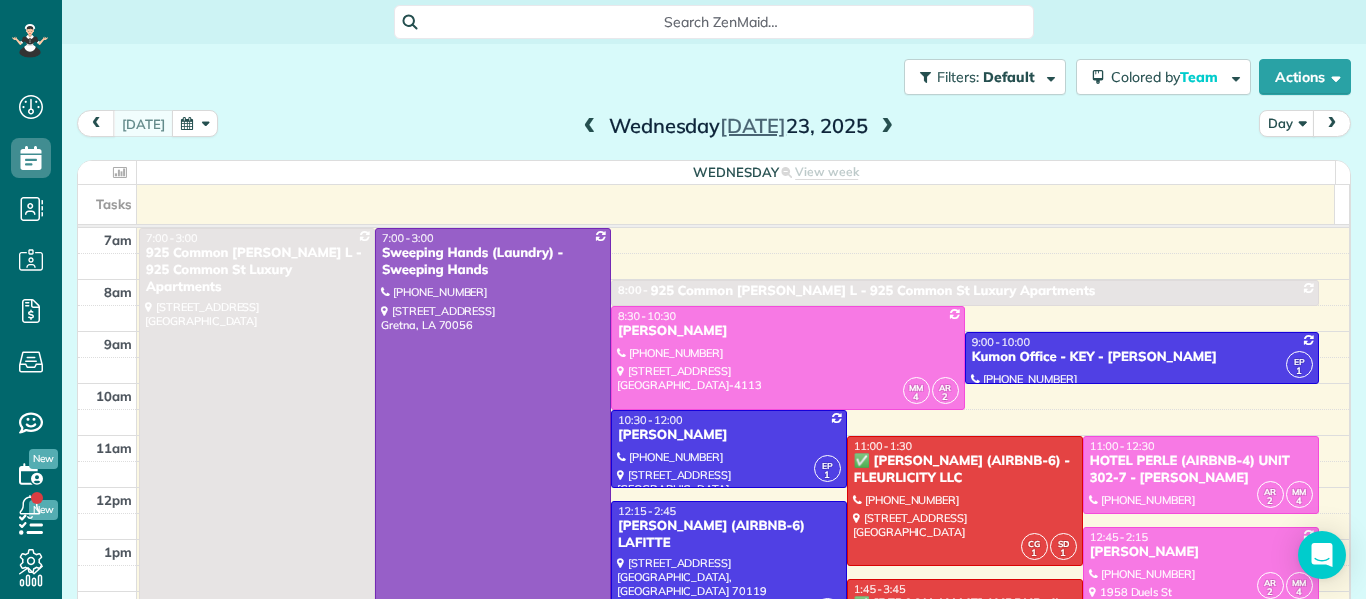 click at bounding box center [590, 127] 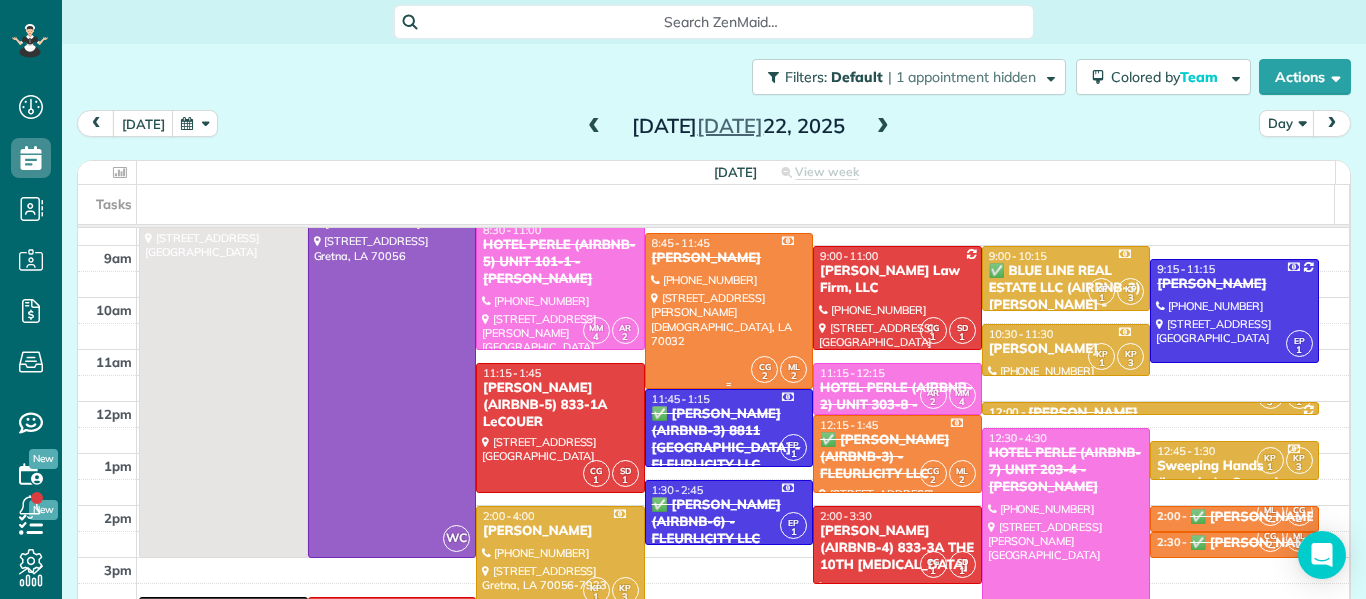 scroll, scrollTop: 91, scrollLeft: 0, axis: vertical 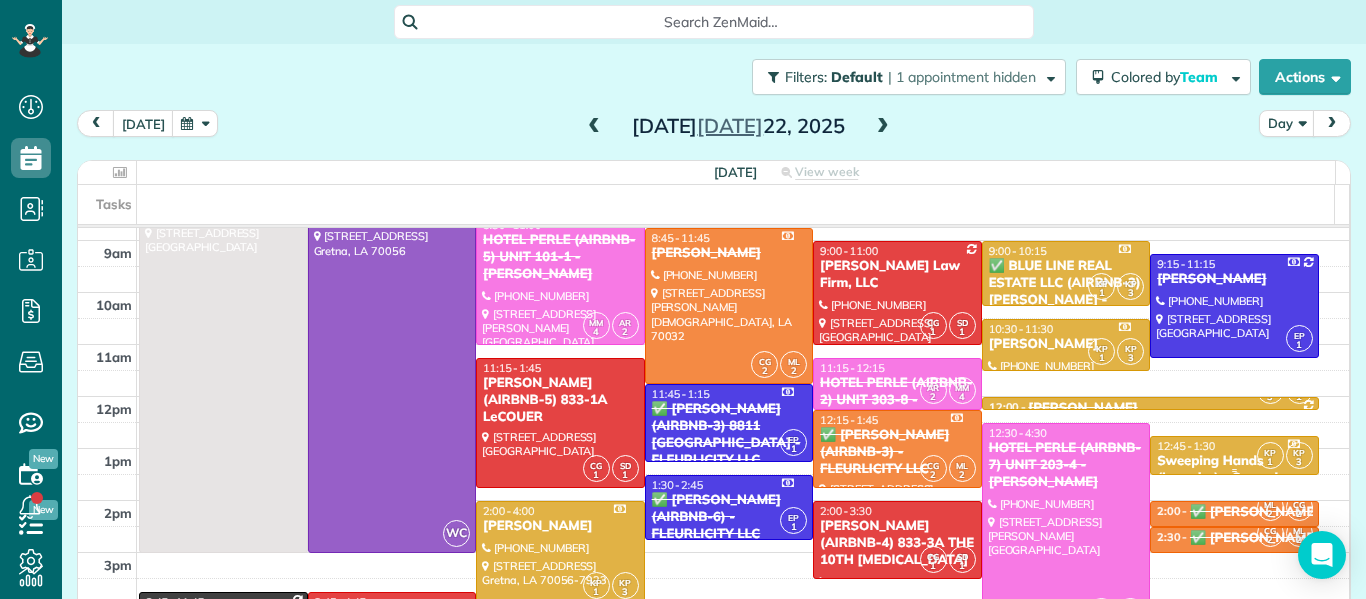 click on "Sweeping Hands (Laundry) - Sweeping Hands" at bounding box center (1234, 478) 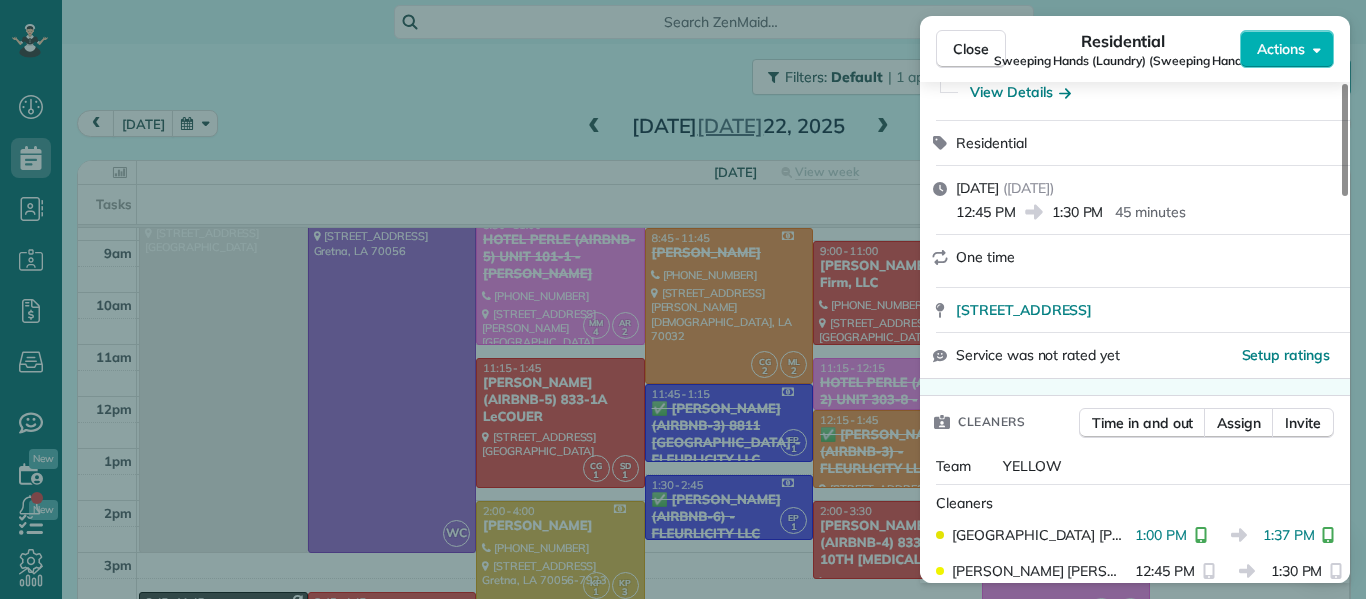 scroll, scrollTop: 217, scrollLeft: 0, axis: vertical 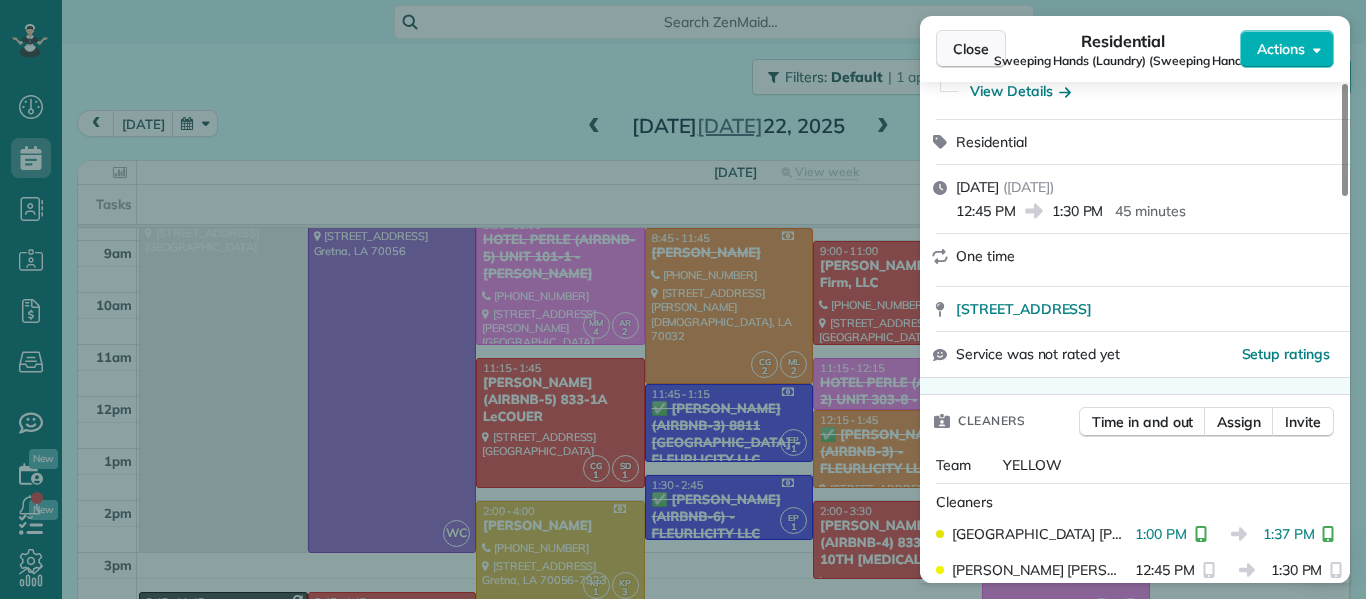 click on "Close" at bounding box center (971, 49) 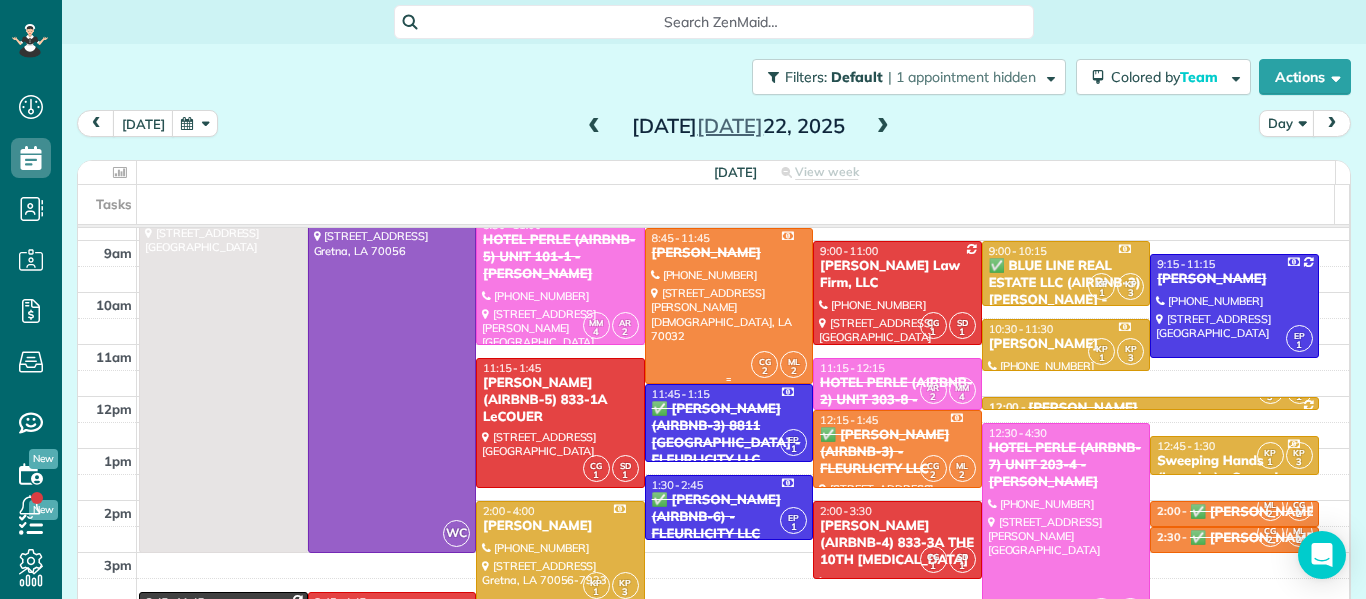 click at bounding box center (729, 306) 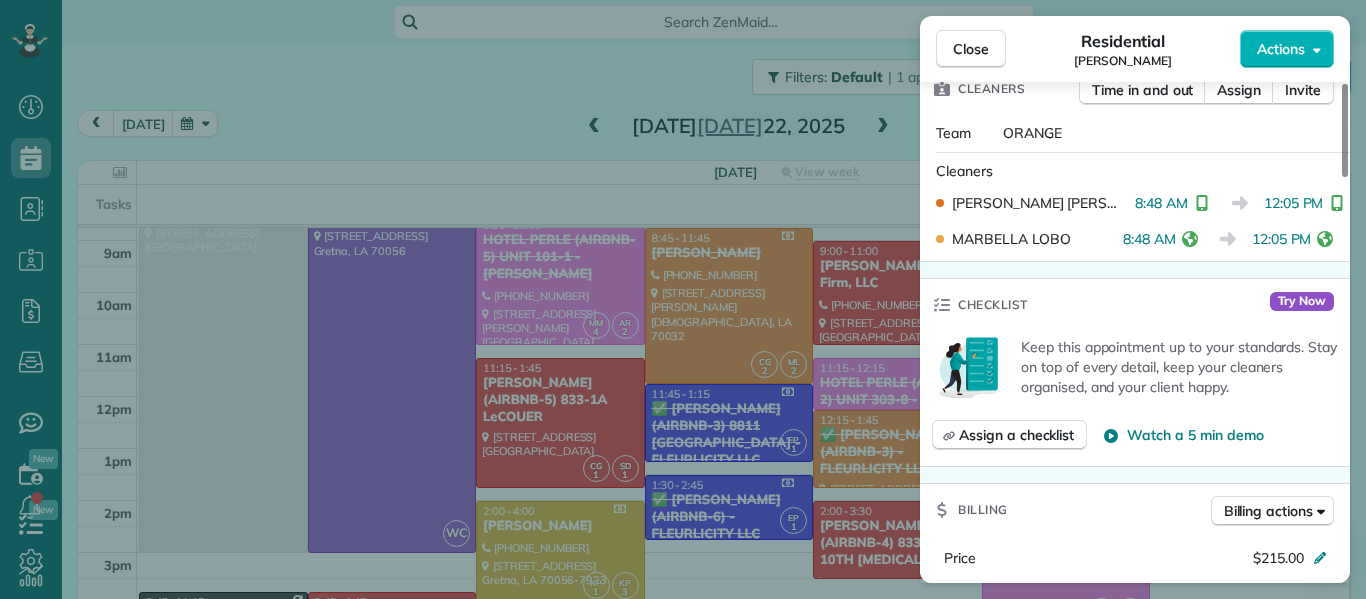 scroll, scrollTop: 533, scrollLeft: 0, axis: vertical 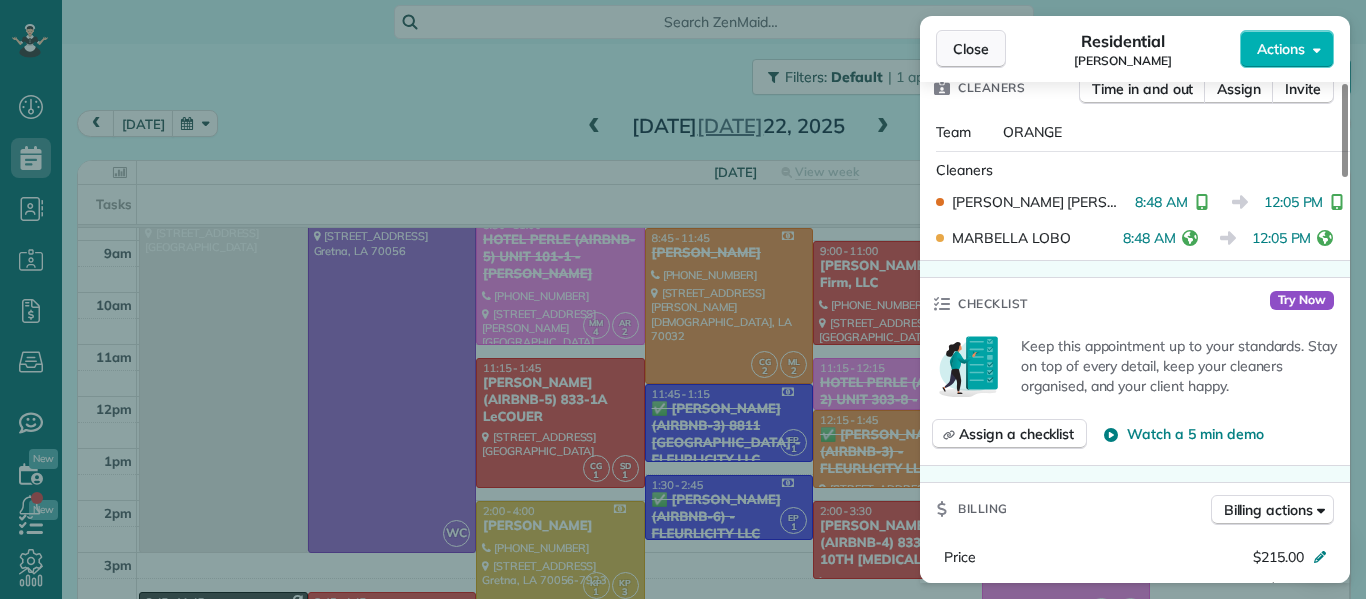 click on "Close" at bounding box center [971, 49] 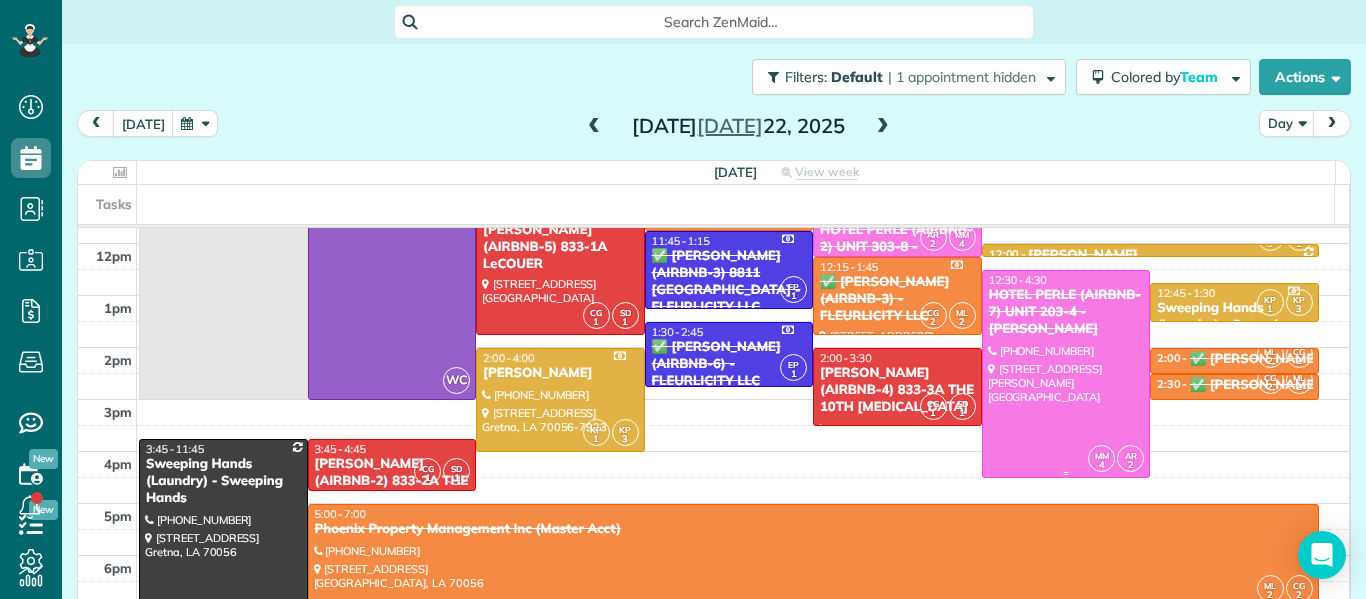 scroll, scrollTop: 264, scrollLeft: 0, axis: vertical 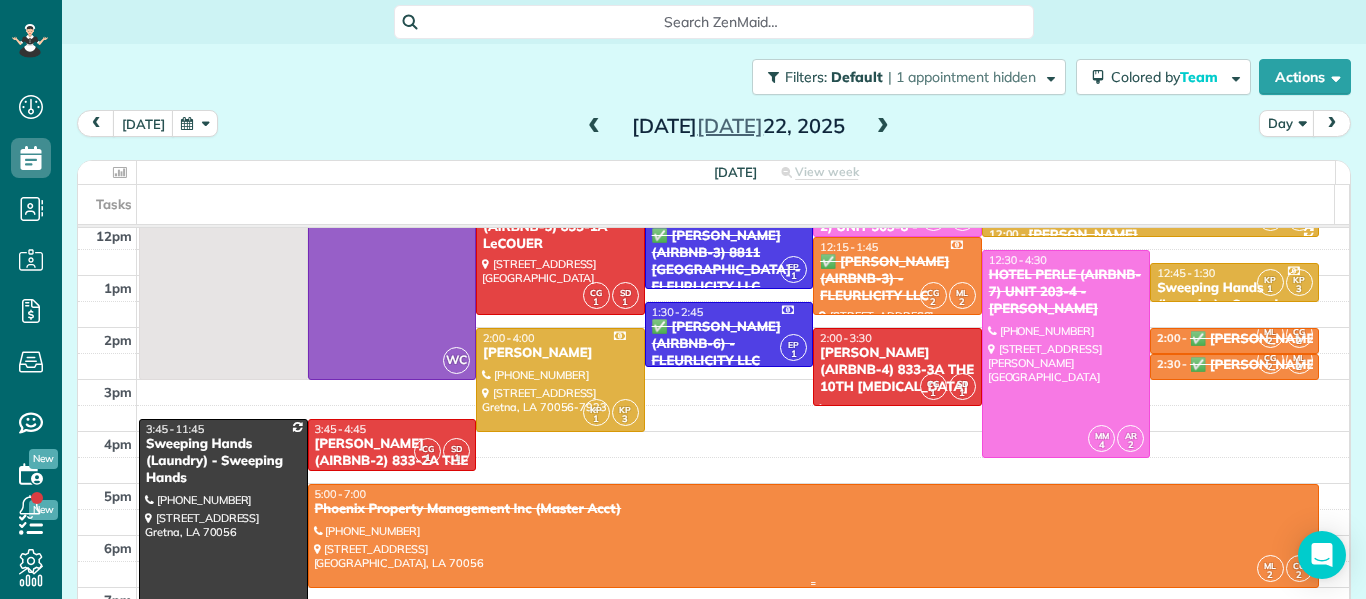 click at bounding box center [813, 536] 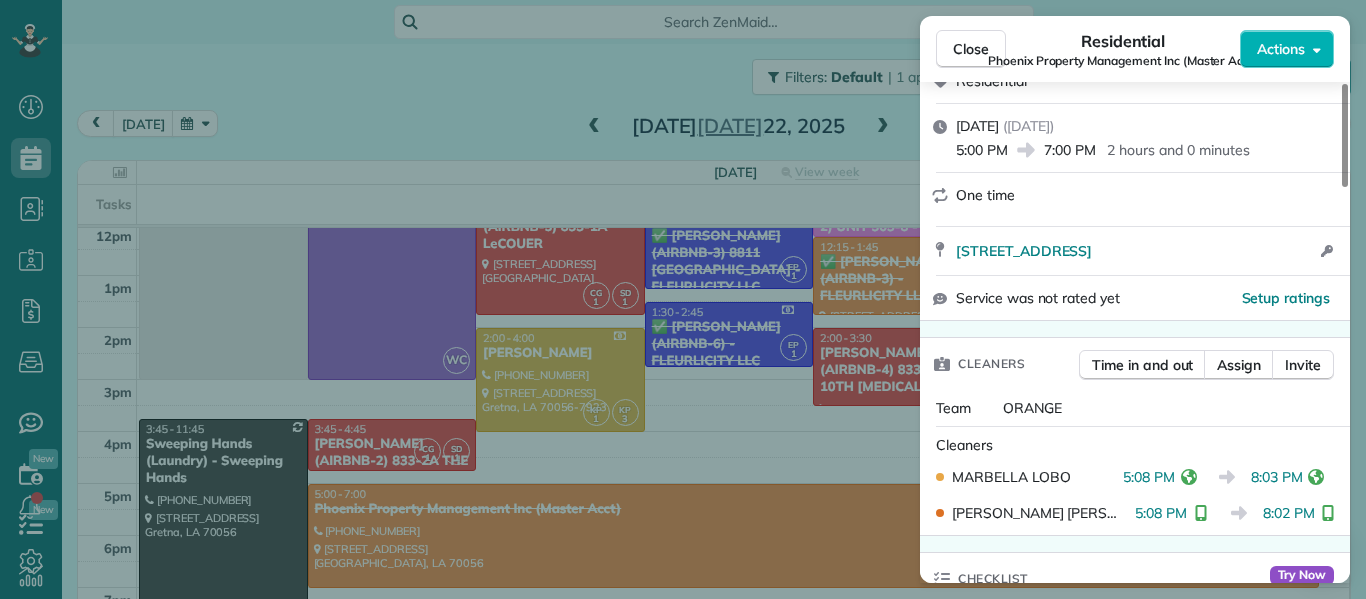 scroll, scrollTop: 299, scrollLeft: 0, axis: vertical 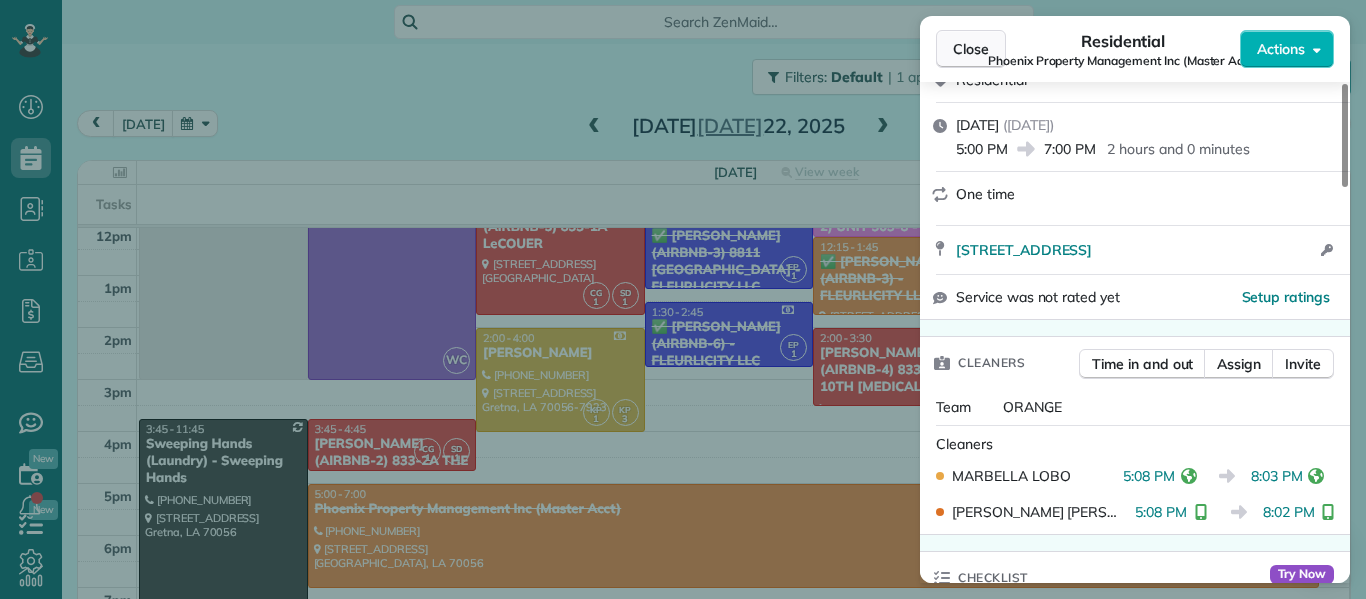 click on "Close" at bounding box center [971, 49] 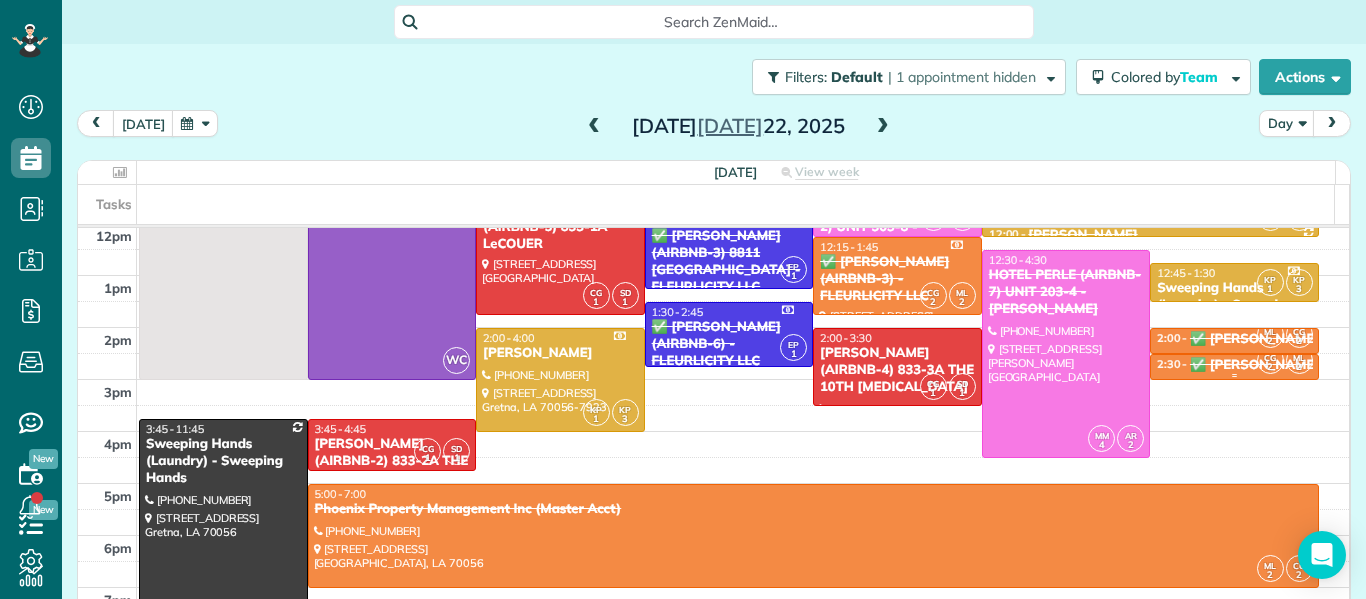 click on "✅ NELSON RICHARD (AIRBNB-1) KEY - 1706 POLAND AV. - FLEURLICITY LLC" at bounding box center [1474, 365] 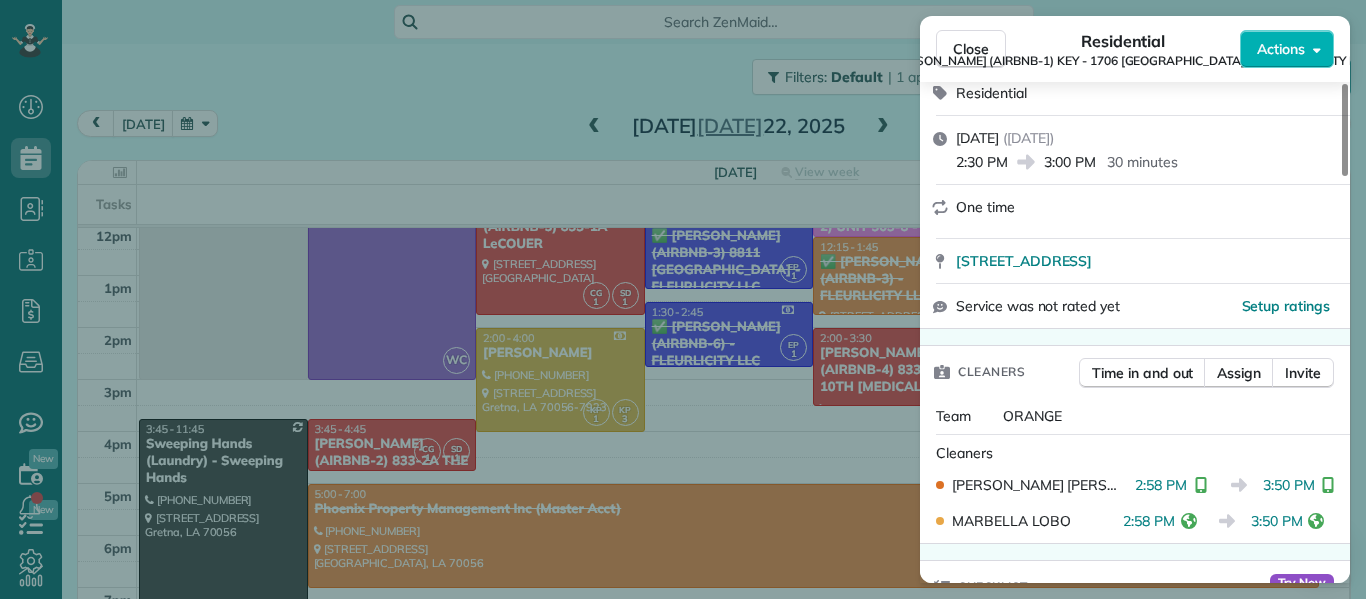 scroll, scrollTop: 287, scrollLeft: 0, axis: vertical 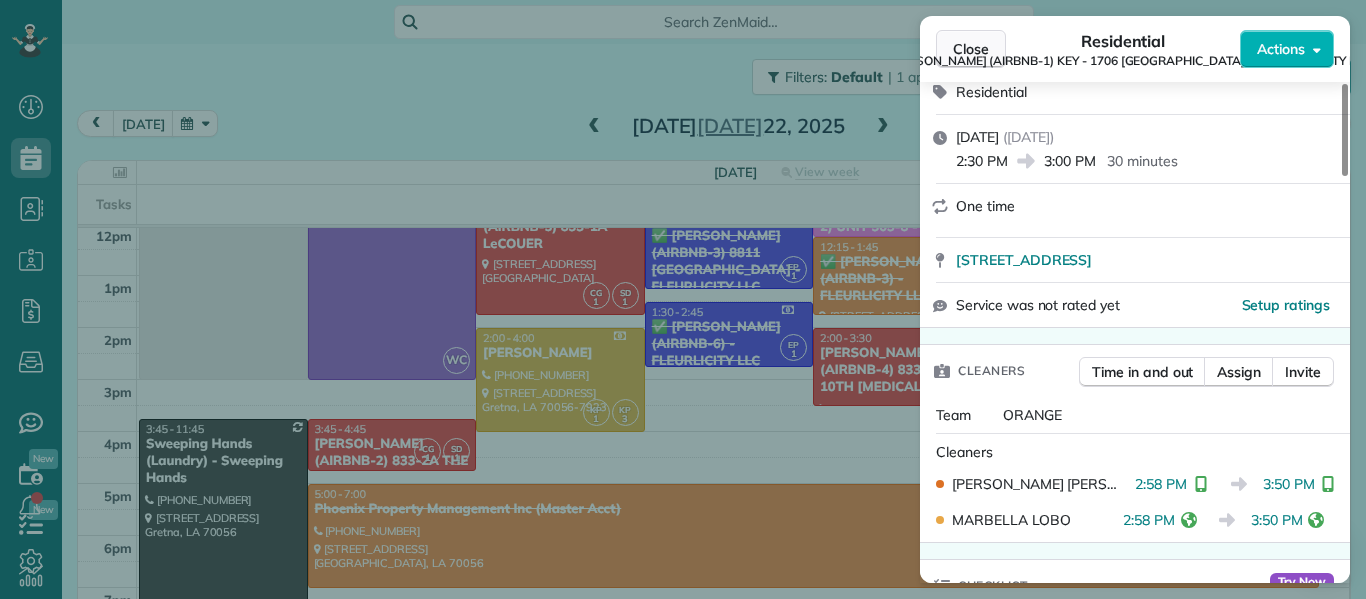click on "Close" at bounding box center (971, 49) 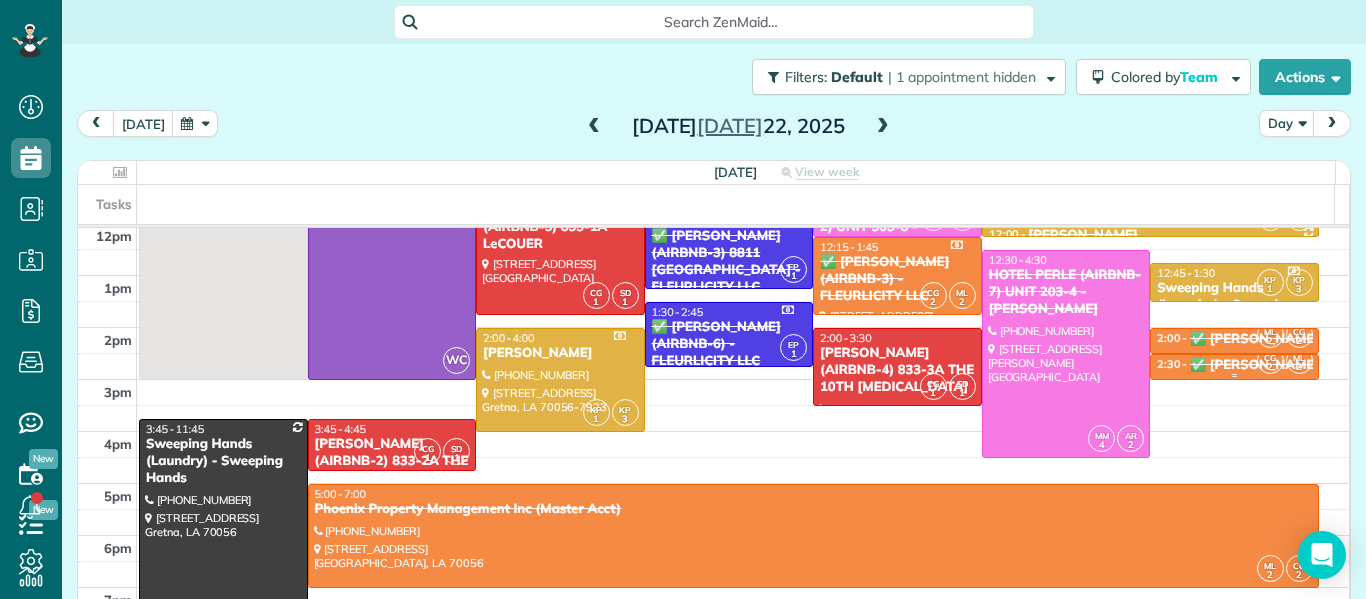 click on "✅ NELSON RICHARD (AIRBNB-1) KEY - 1706 POLAND AV. - FLEURLICITY LLC" at bounding box center [1474, 365] 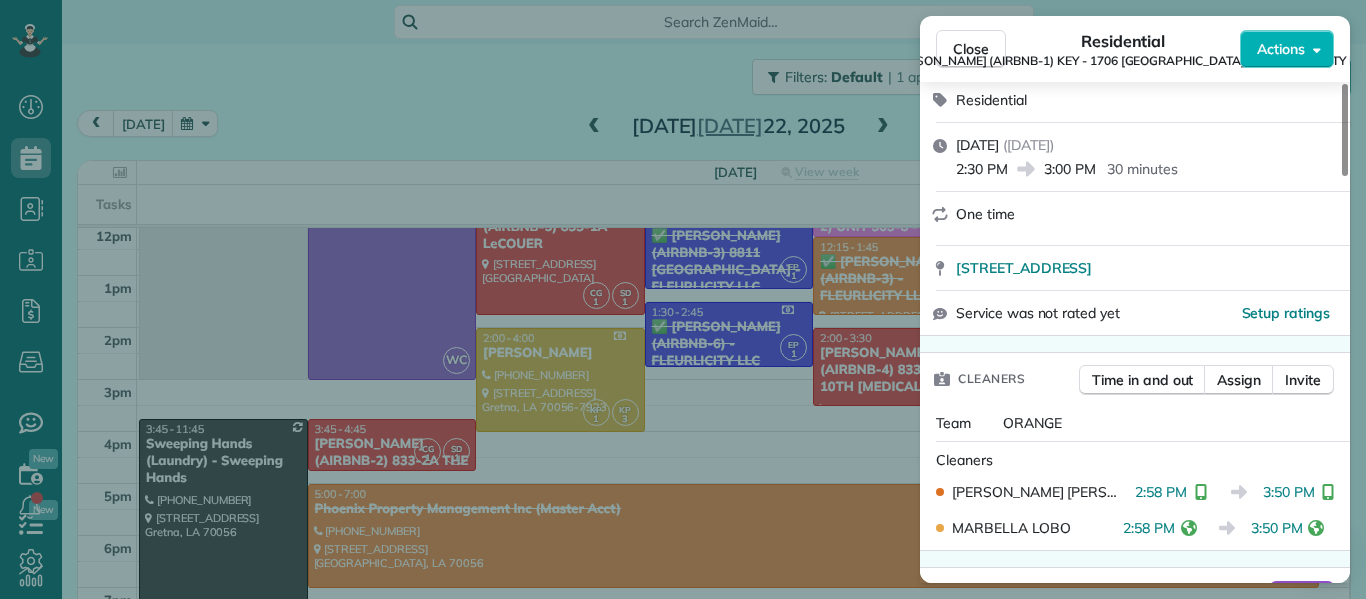 scroll, scrollTop: 280, scrollLeft: 0, axis: vertical 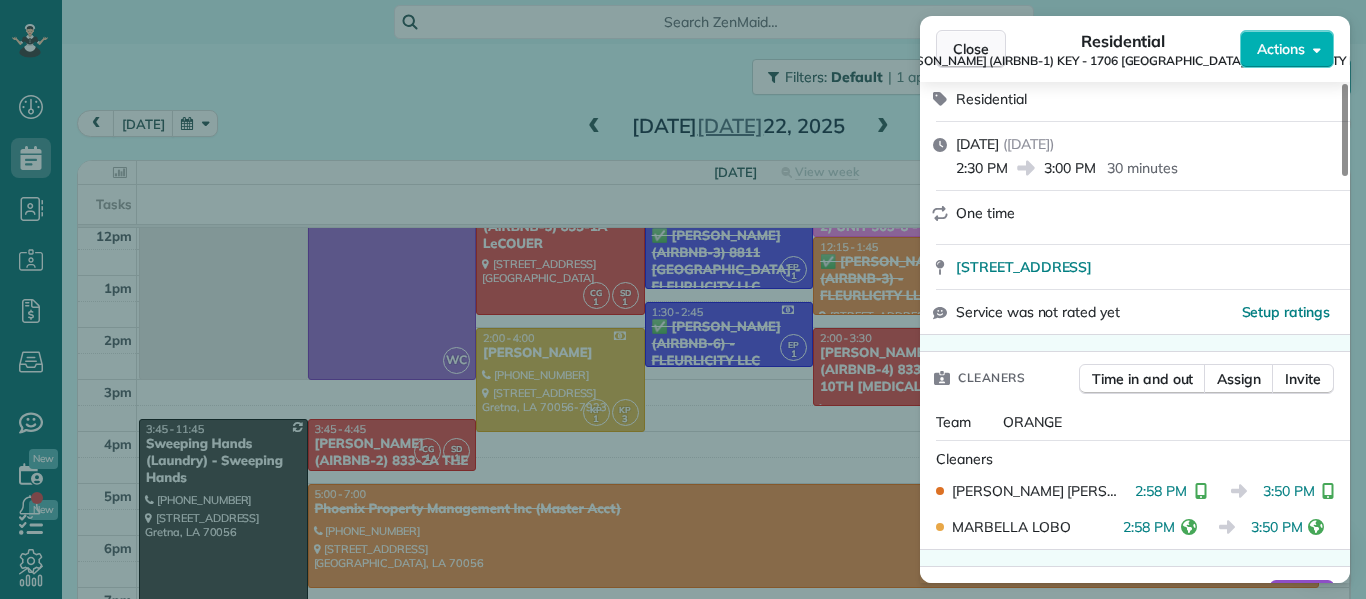 click on "Close" at bounding box center (971, 49) 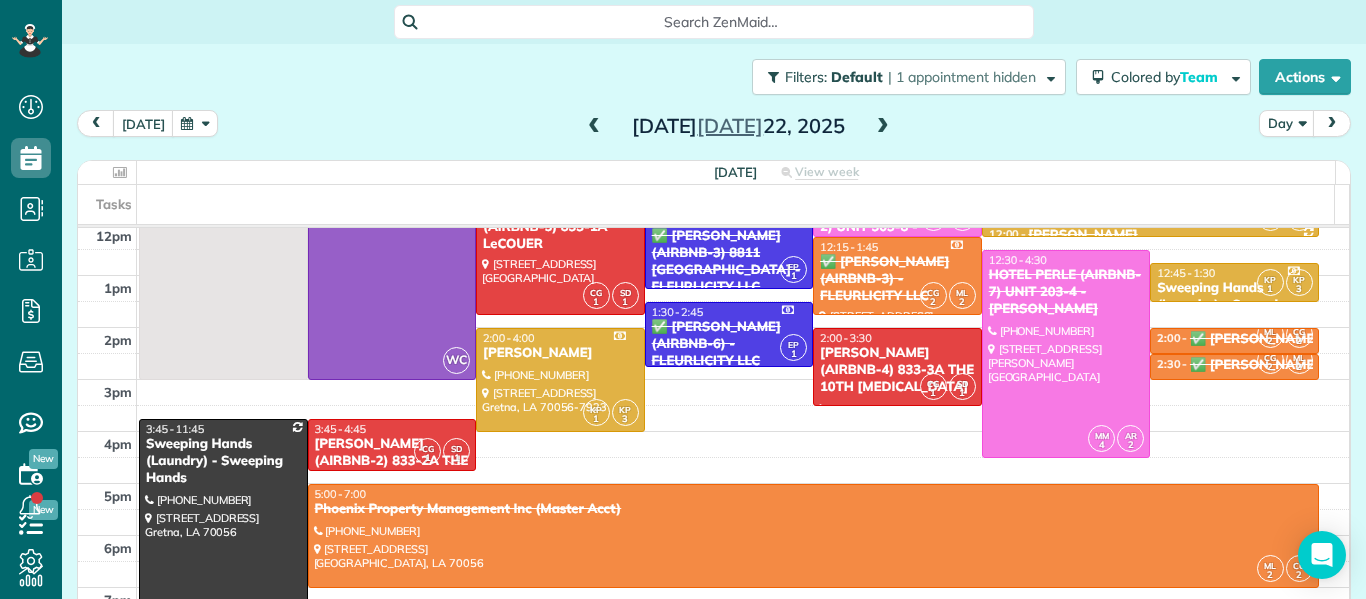 click at bounding box center [883, 127] 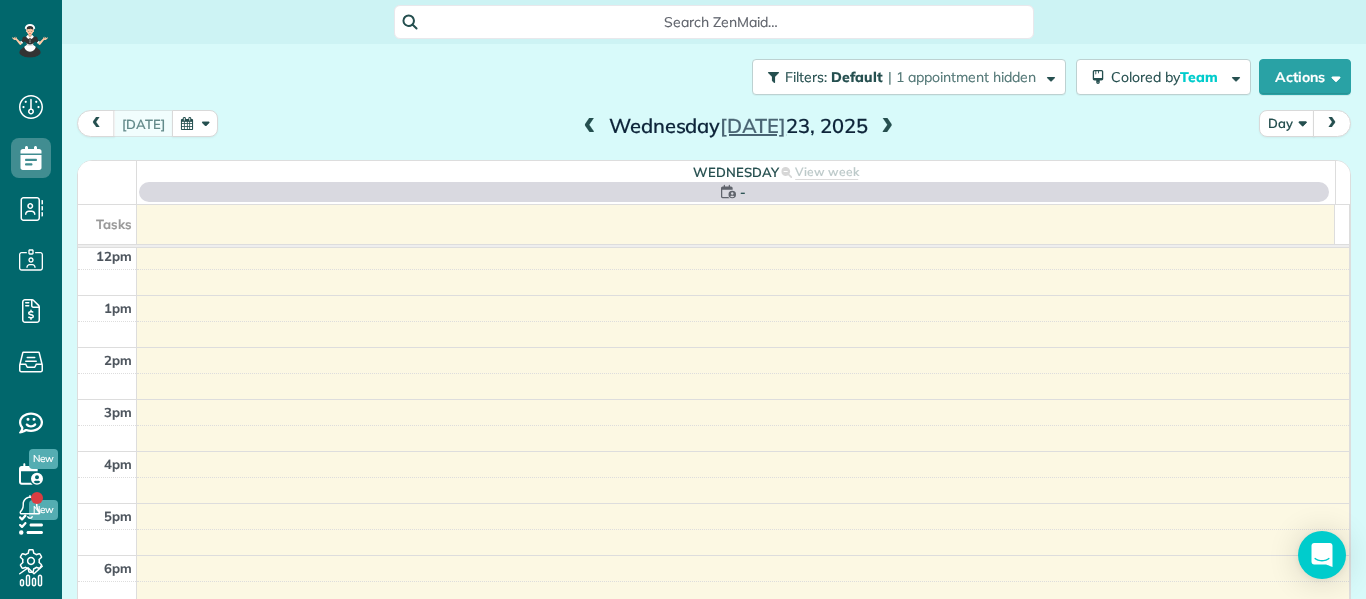 scroll, scrollTop: 0, scrollLeft: 0, axis: both 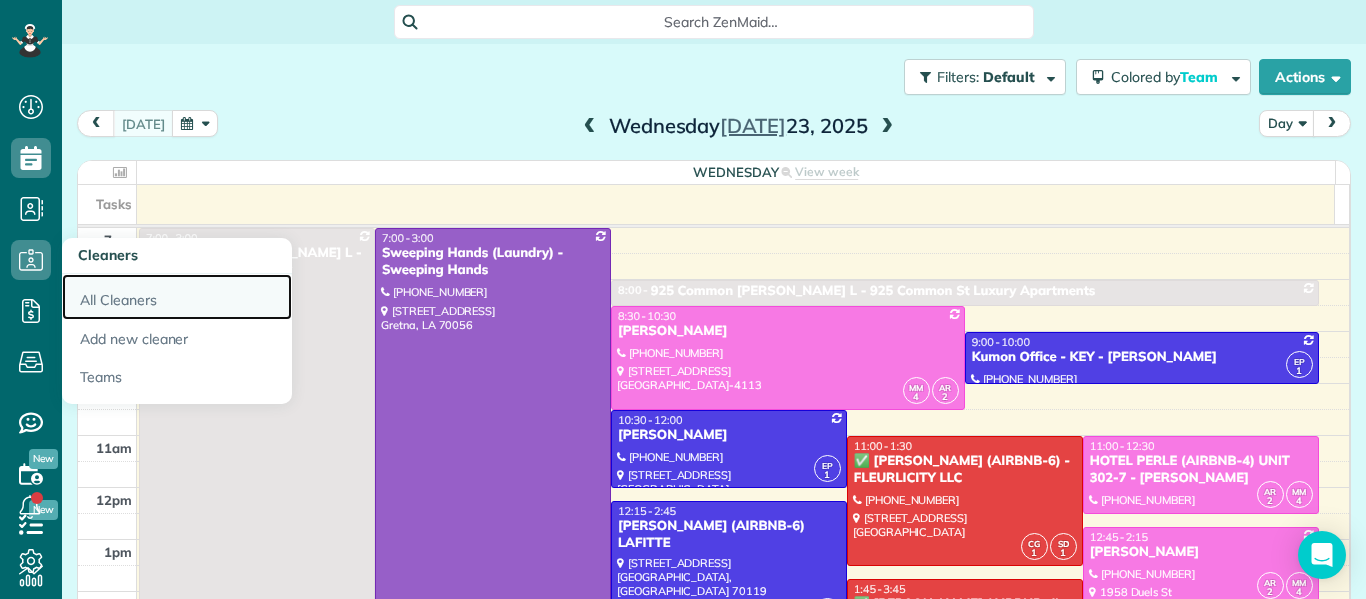 click on "All Cleaners" at bounding box center (177, 297) 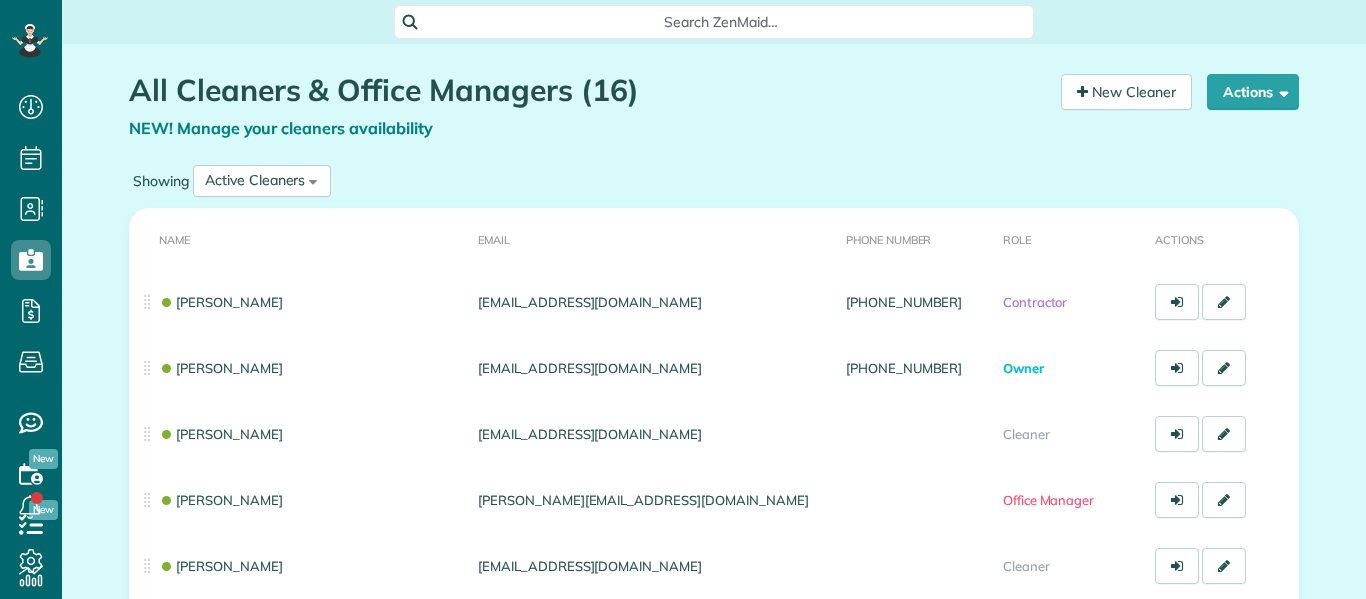 scroll, scrollTop: 0, scrollLeft: 0, axis: both 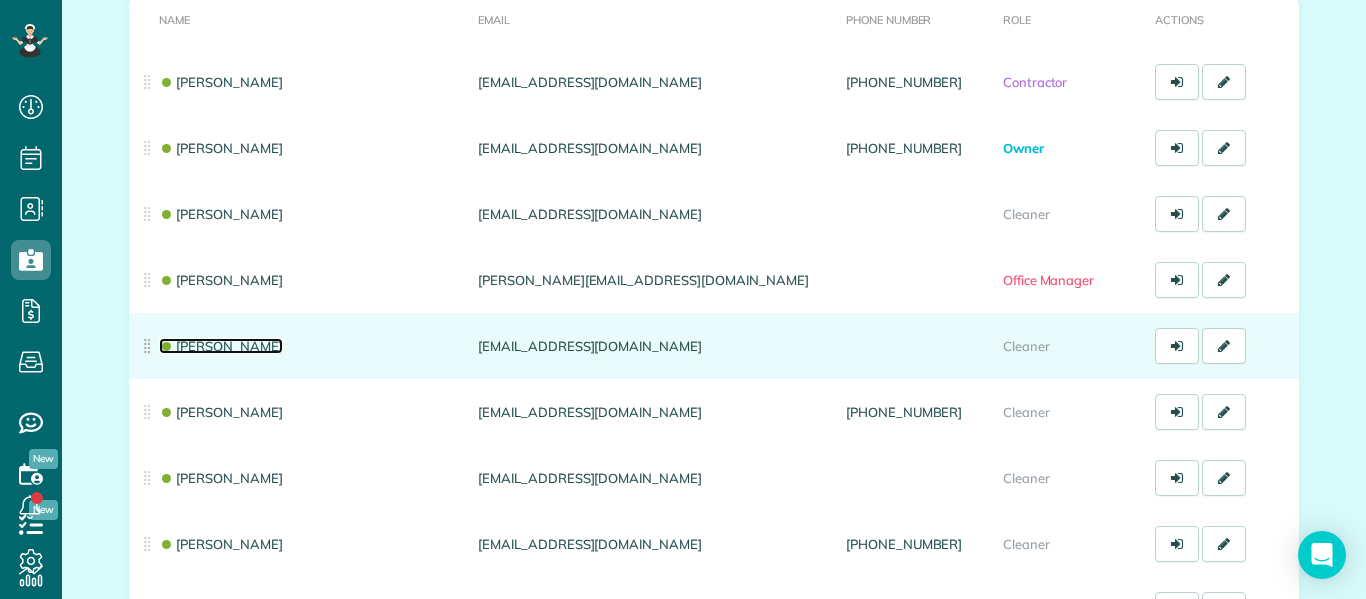 click on "[PERSON_NAME]" at bounding box center [221, 346] 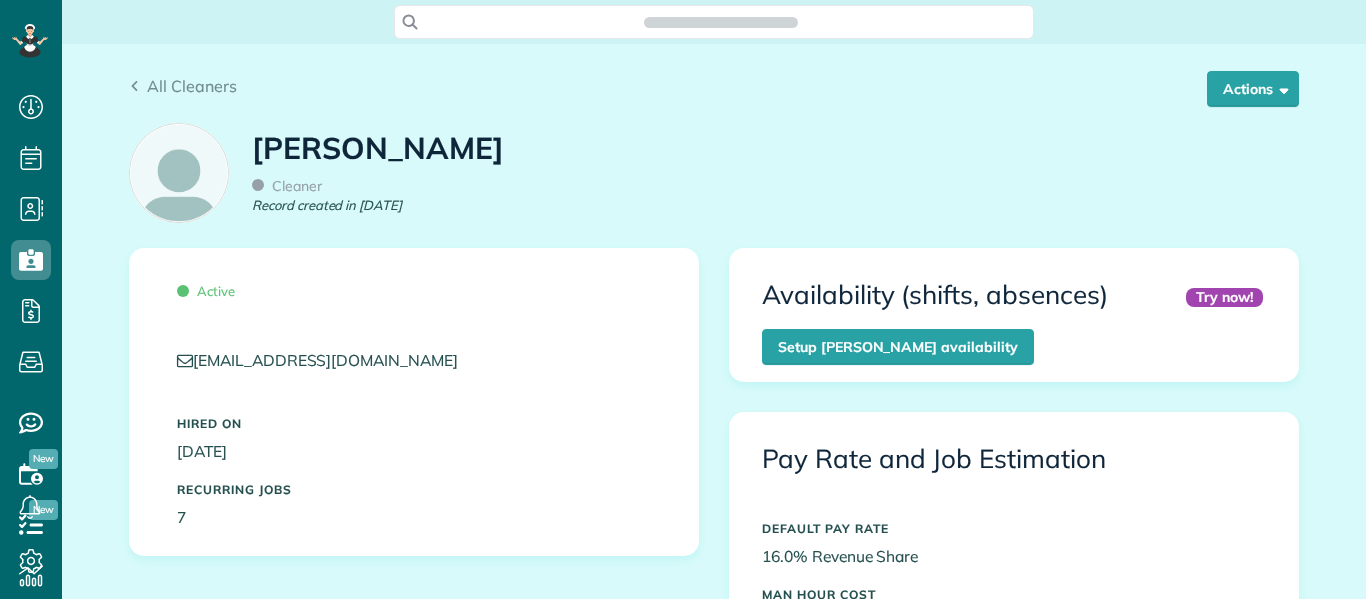 scroll, scrollTop: 0, scrollLeft: 0, axis: both 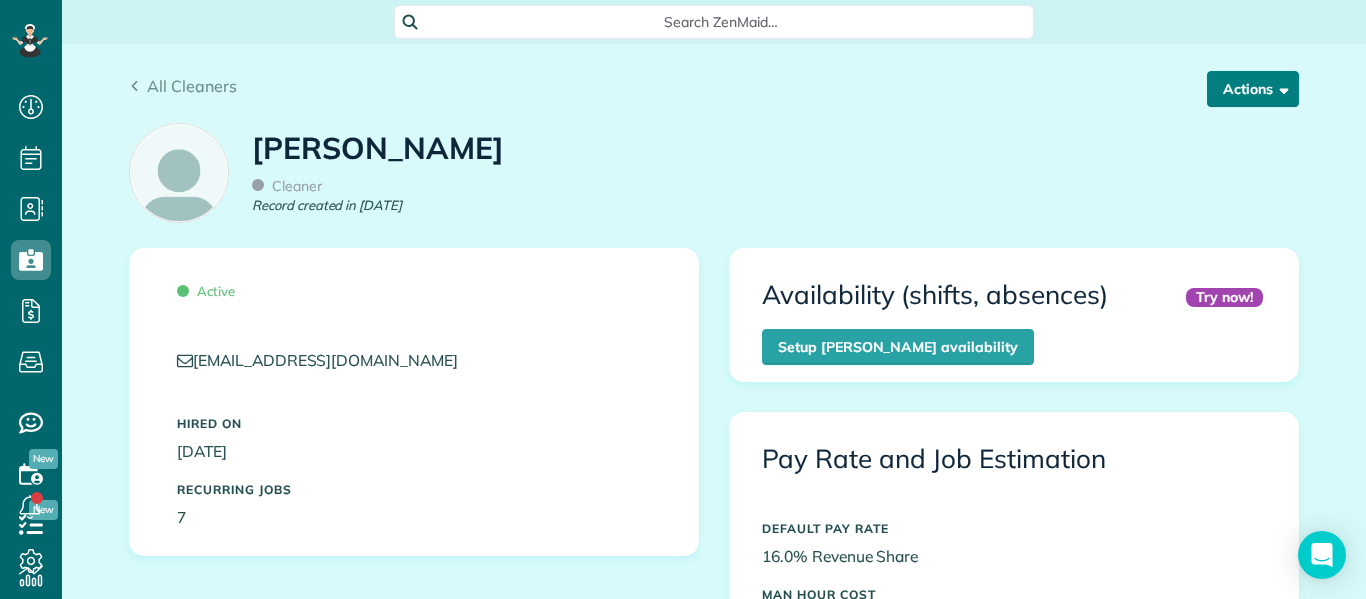 click on "Actions" at bounding box center (1253, 89) 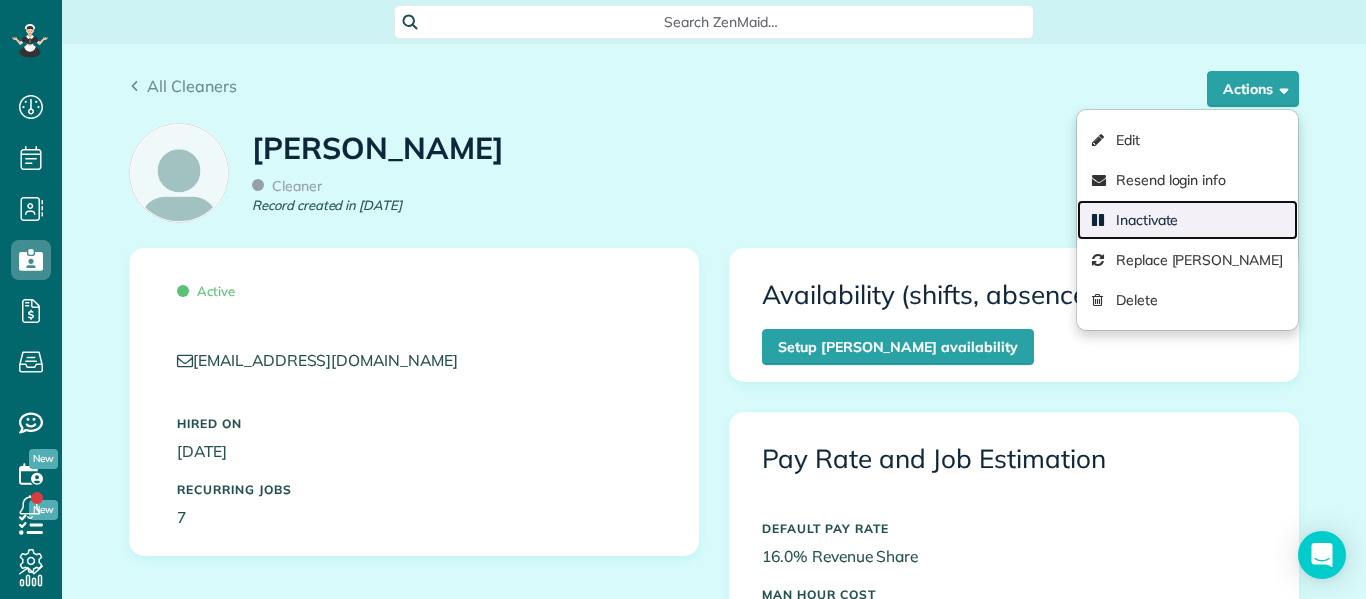 click on "Inactivate" at bounding box center (1187, 220) 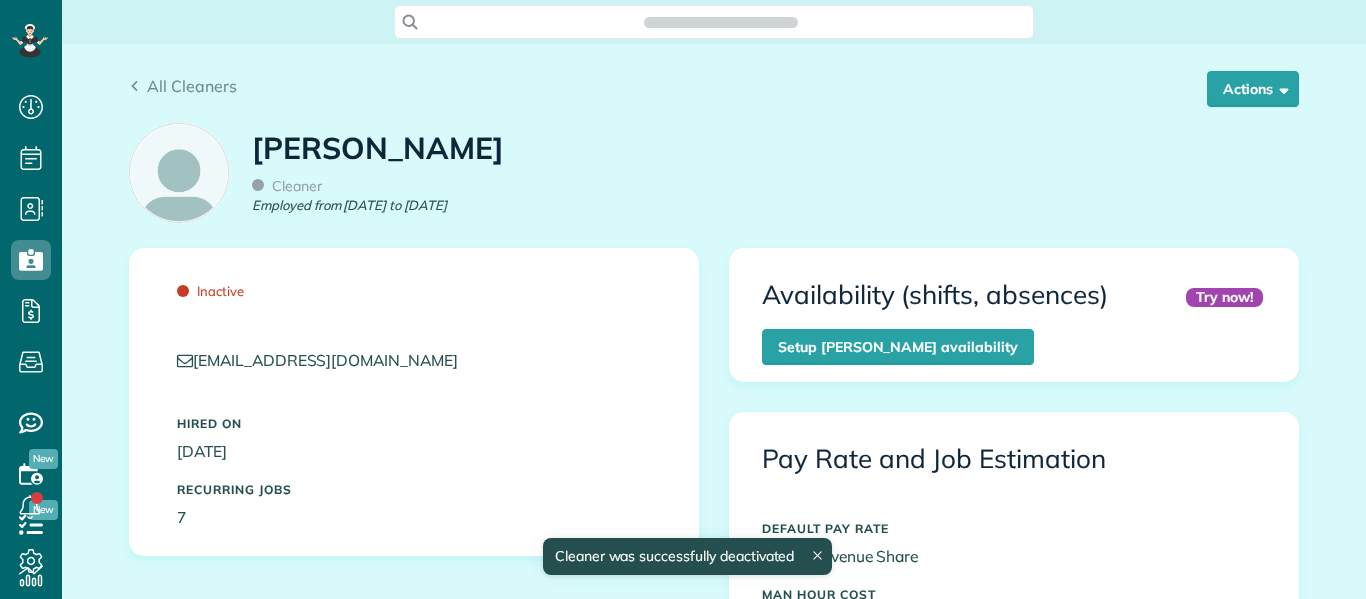 scroll, scrollTop: 0, scrollLeft: 0, axis: both 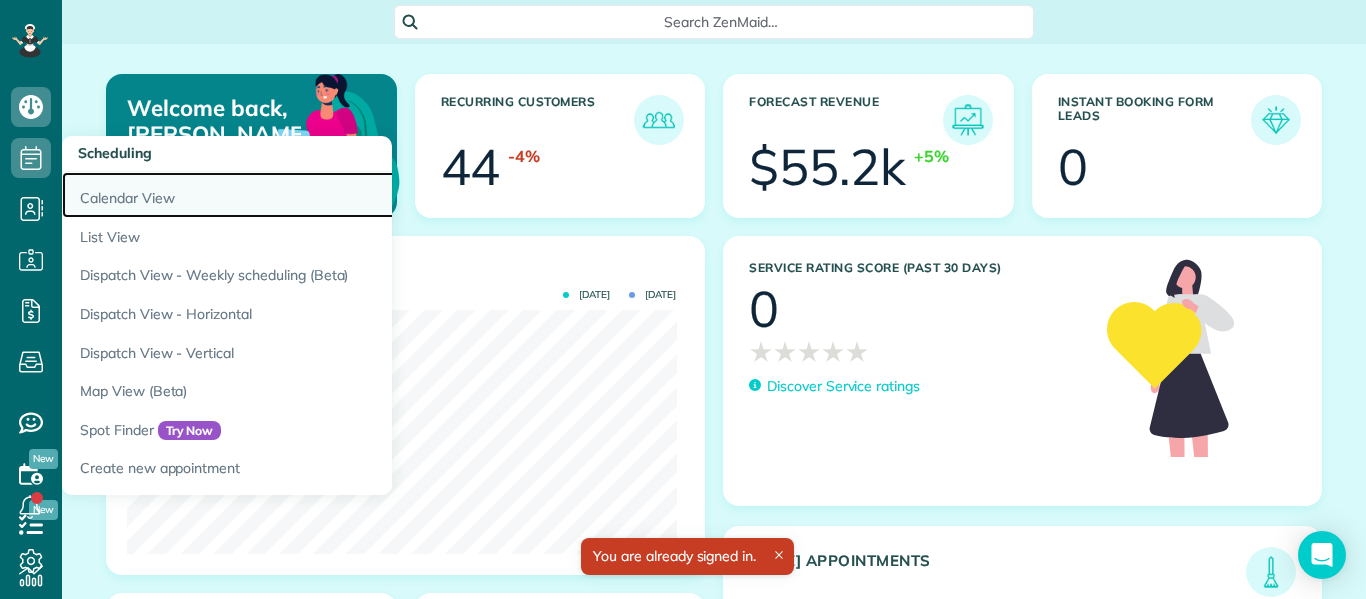 click on "Calendar View" at bounding box center [312, 195] 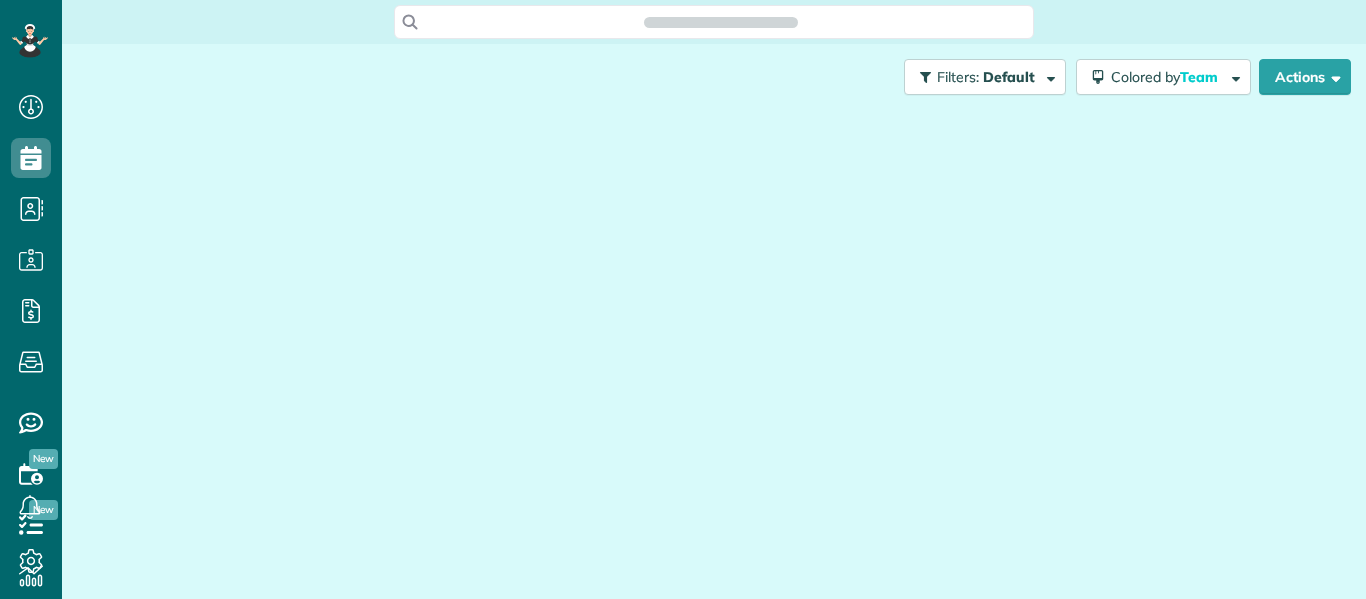 scroll, scrollTop: 0, scrollLeft: 0, axis: both 